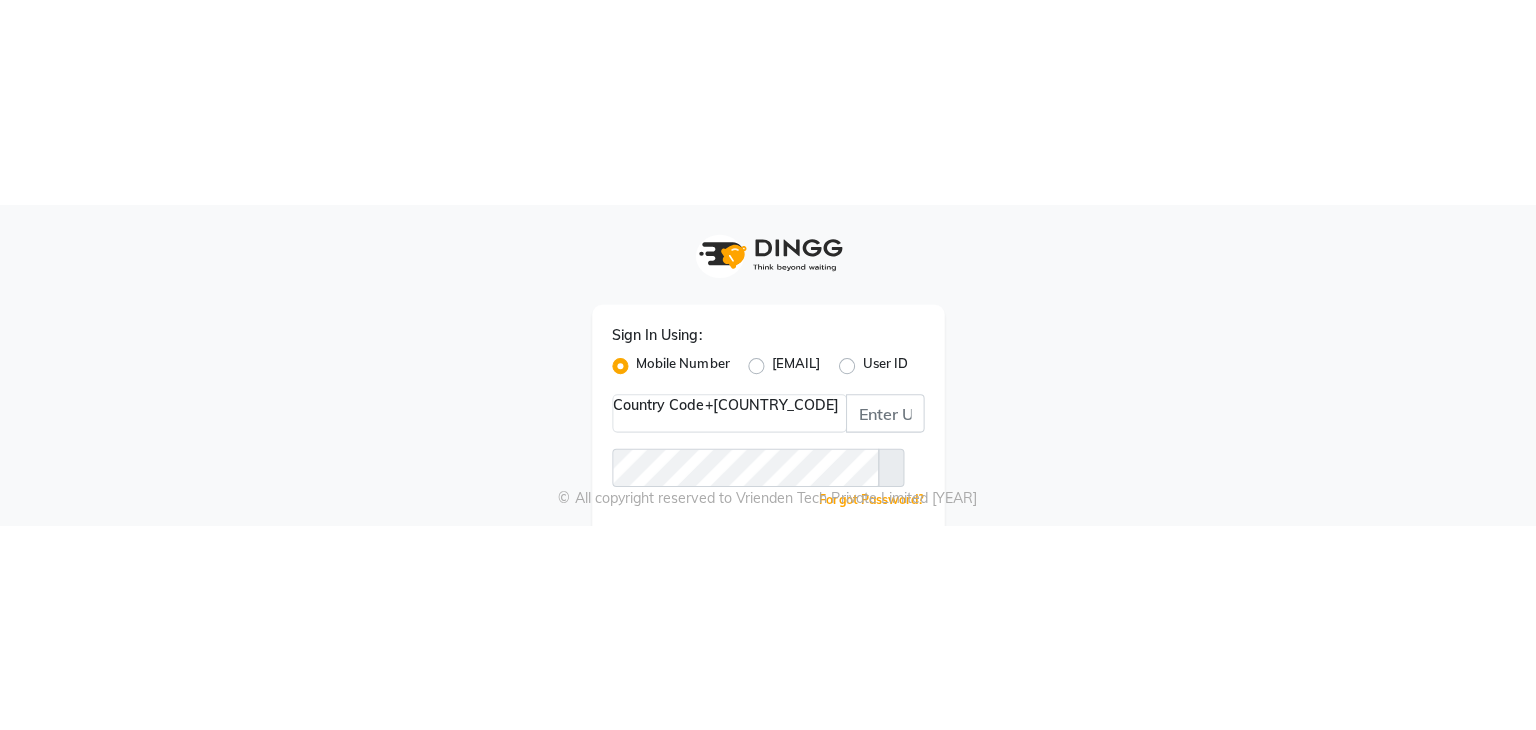 scroll, scrollTop: 0, scrollLeft: 0, axis: both 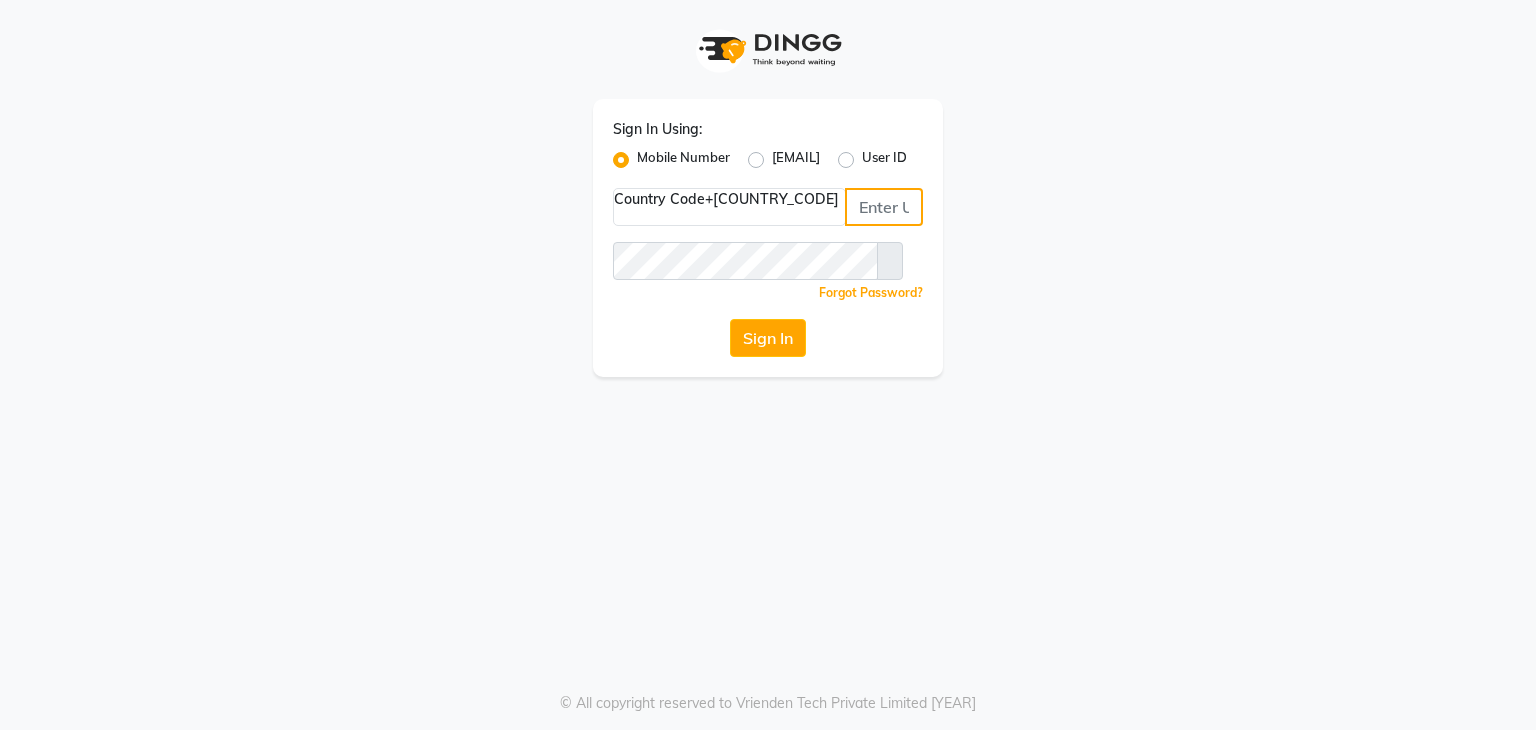 click at bounding box center [884, 207] 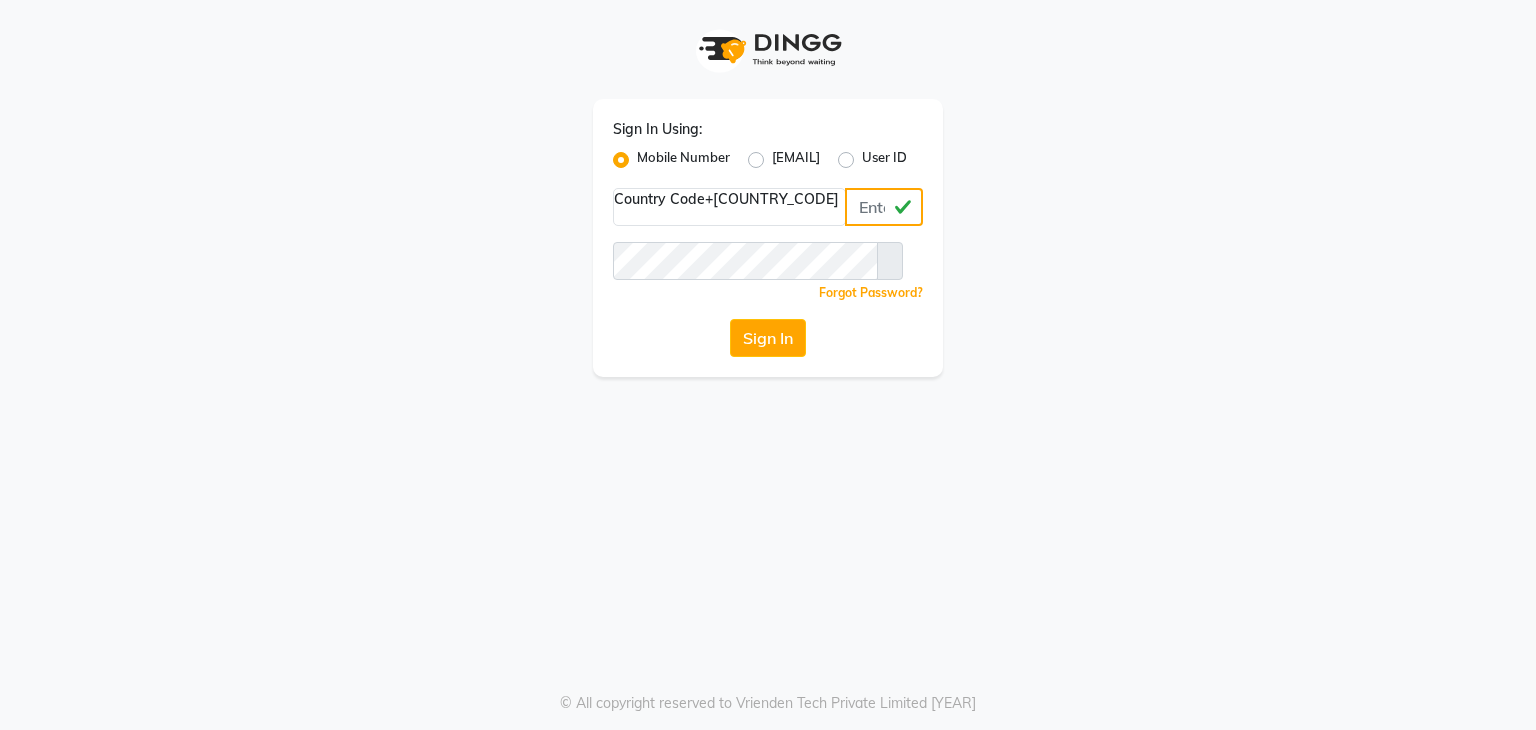 type on "[PHONE]" 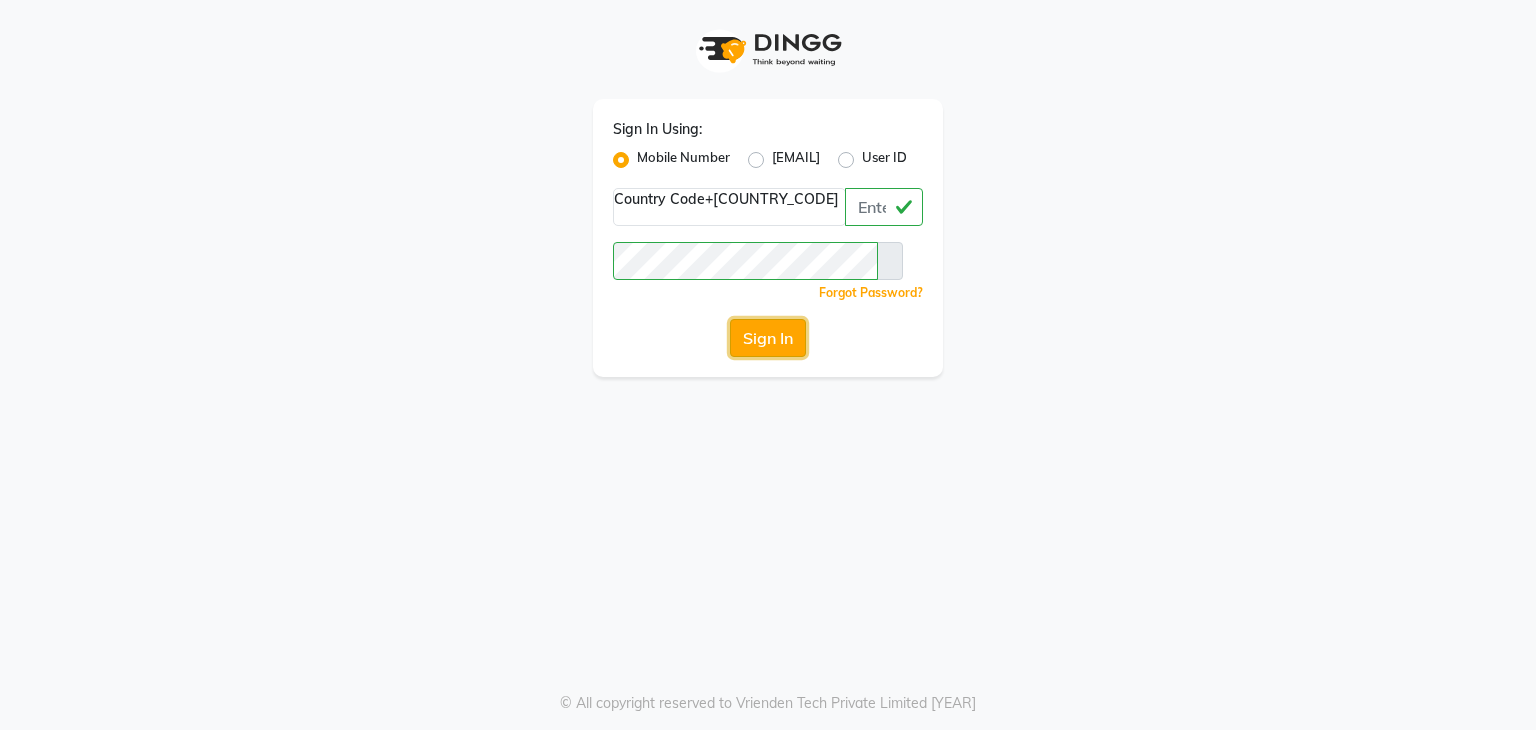 click on "Sign In" at bounding box center (768, 338) 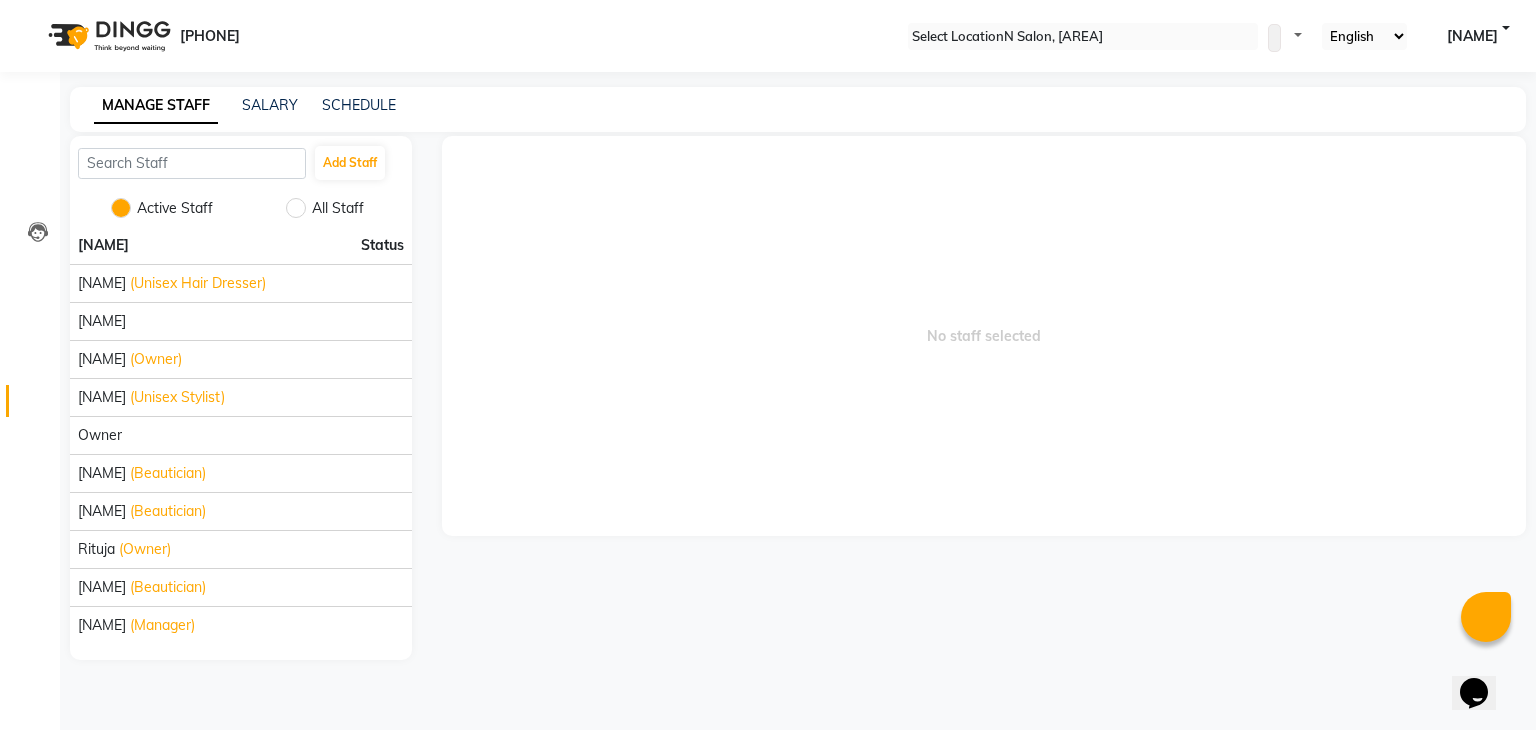 scroll, scrollTop: 0, scrollLeft: 0, axis: both 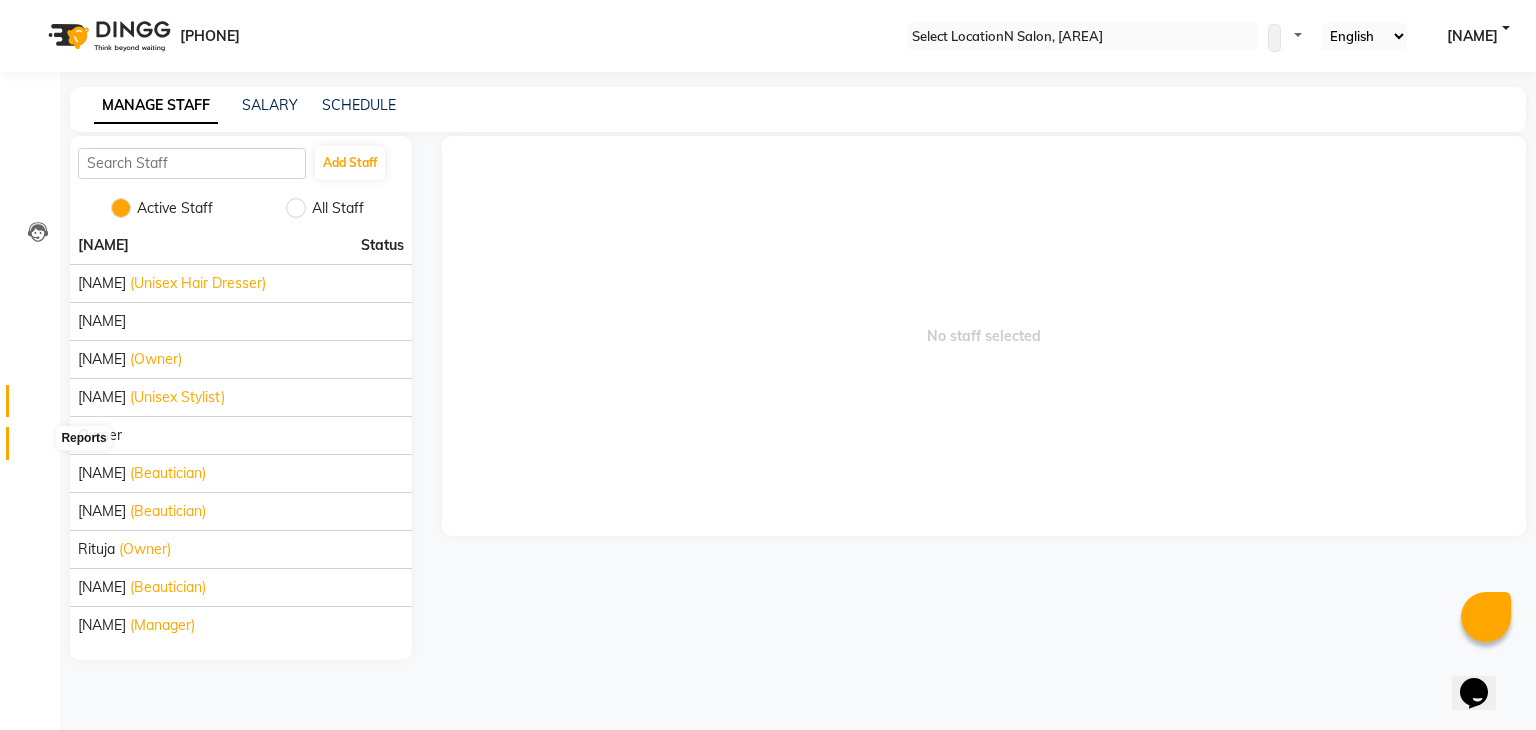 click at bounding box center (38, 448) 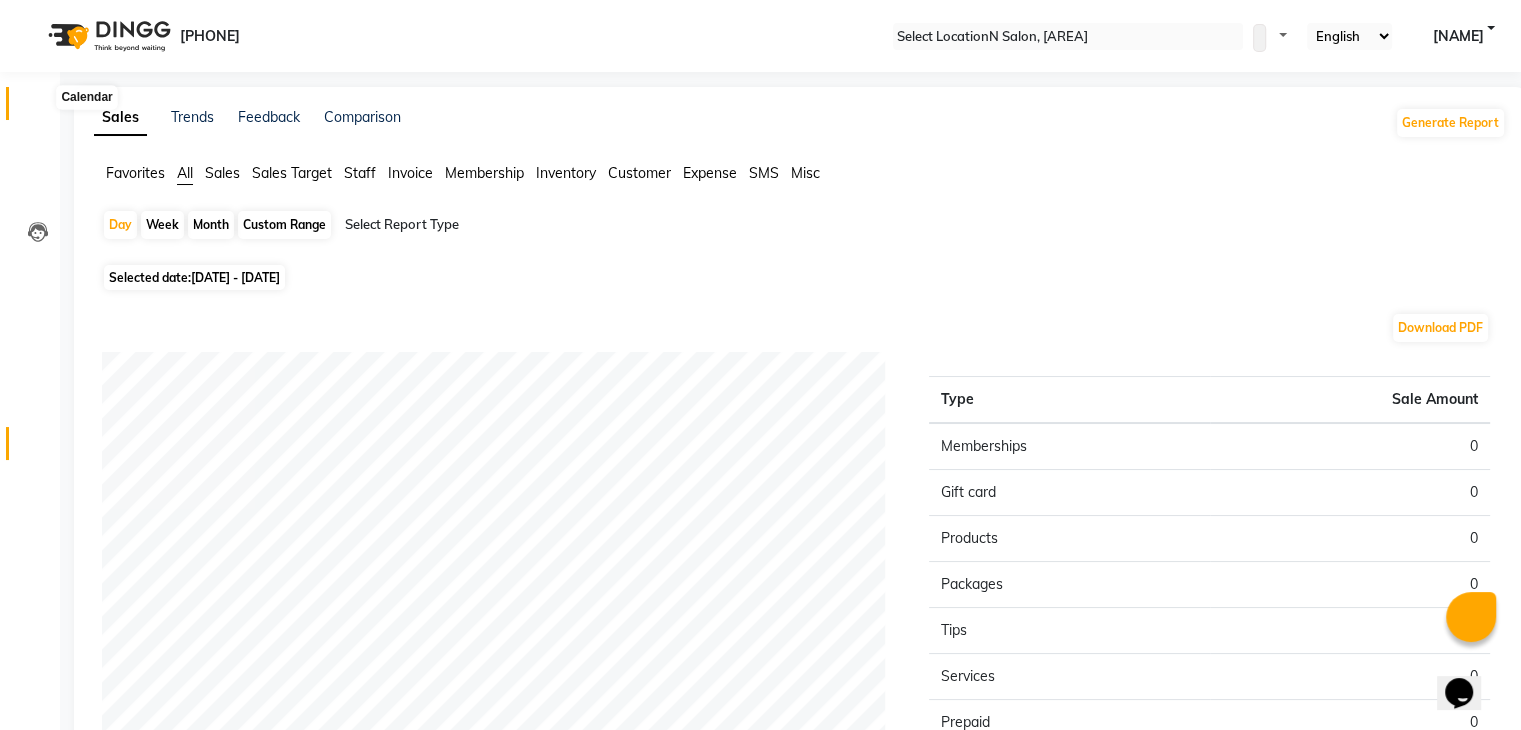 click at bounding box center [38, 108] 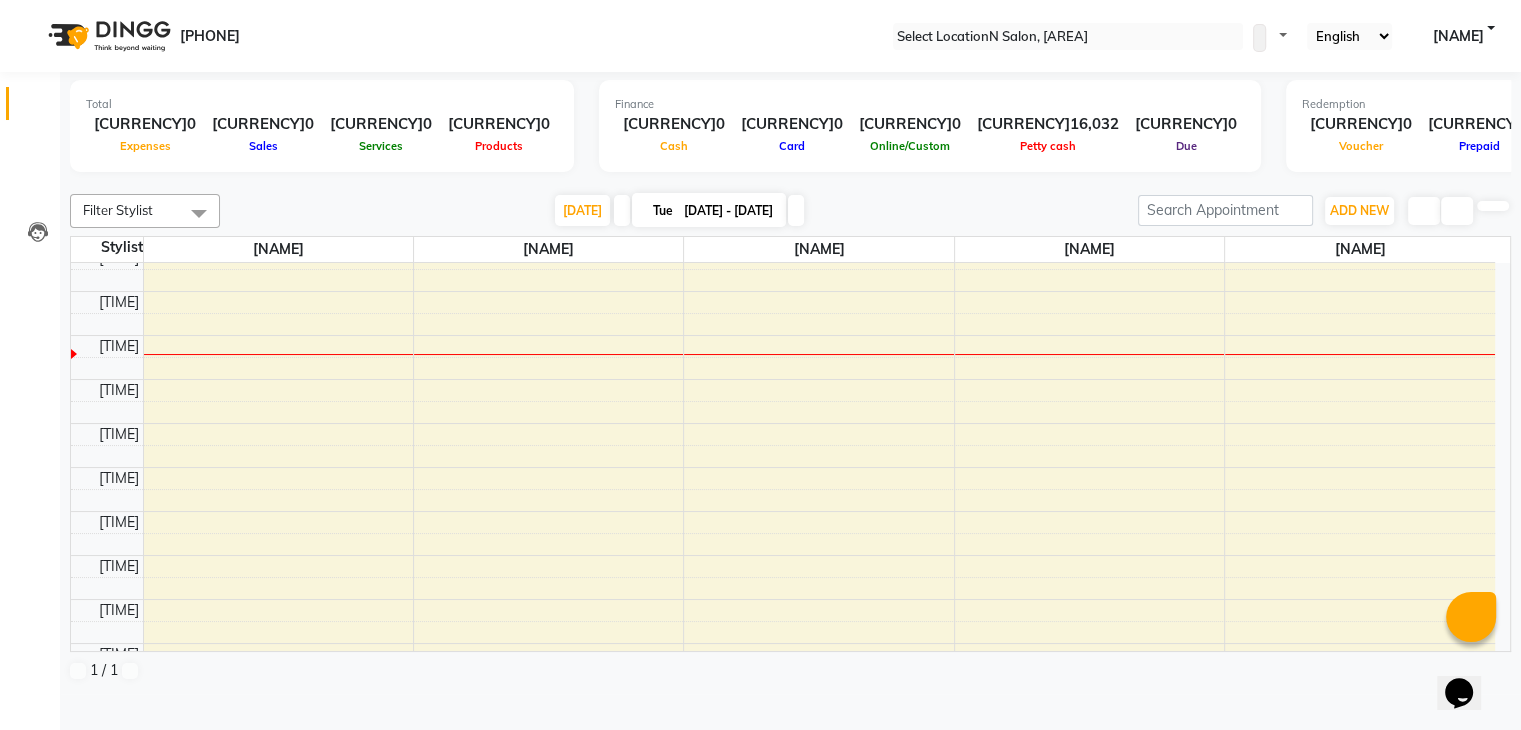 scroll, scrollTop: 0, scrollLeft: 0, axis: both 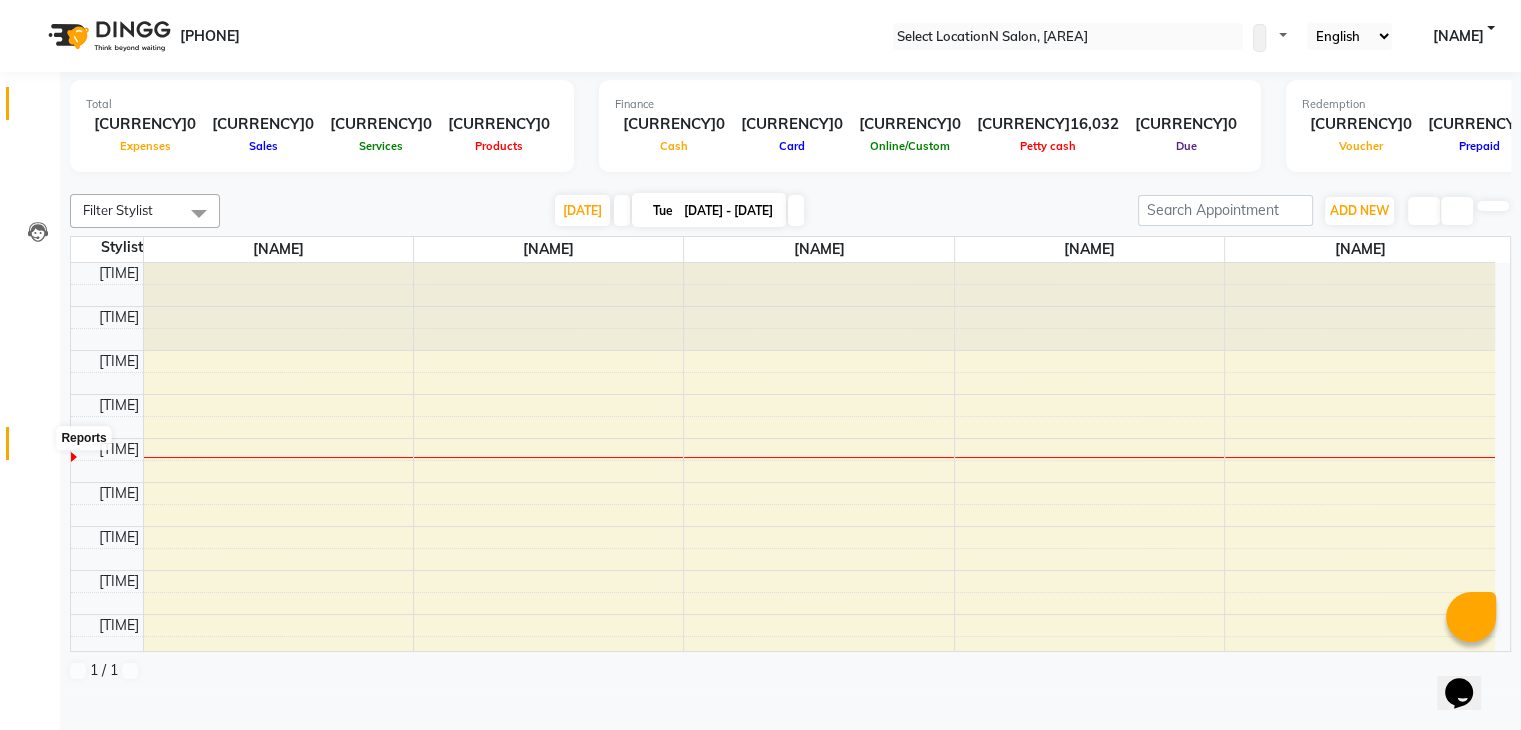 click at bounding box center (38, 448) 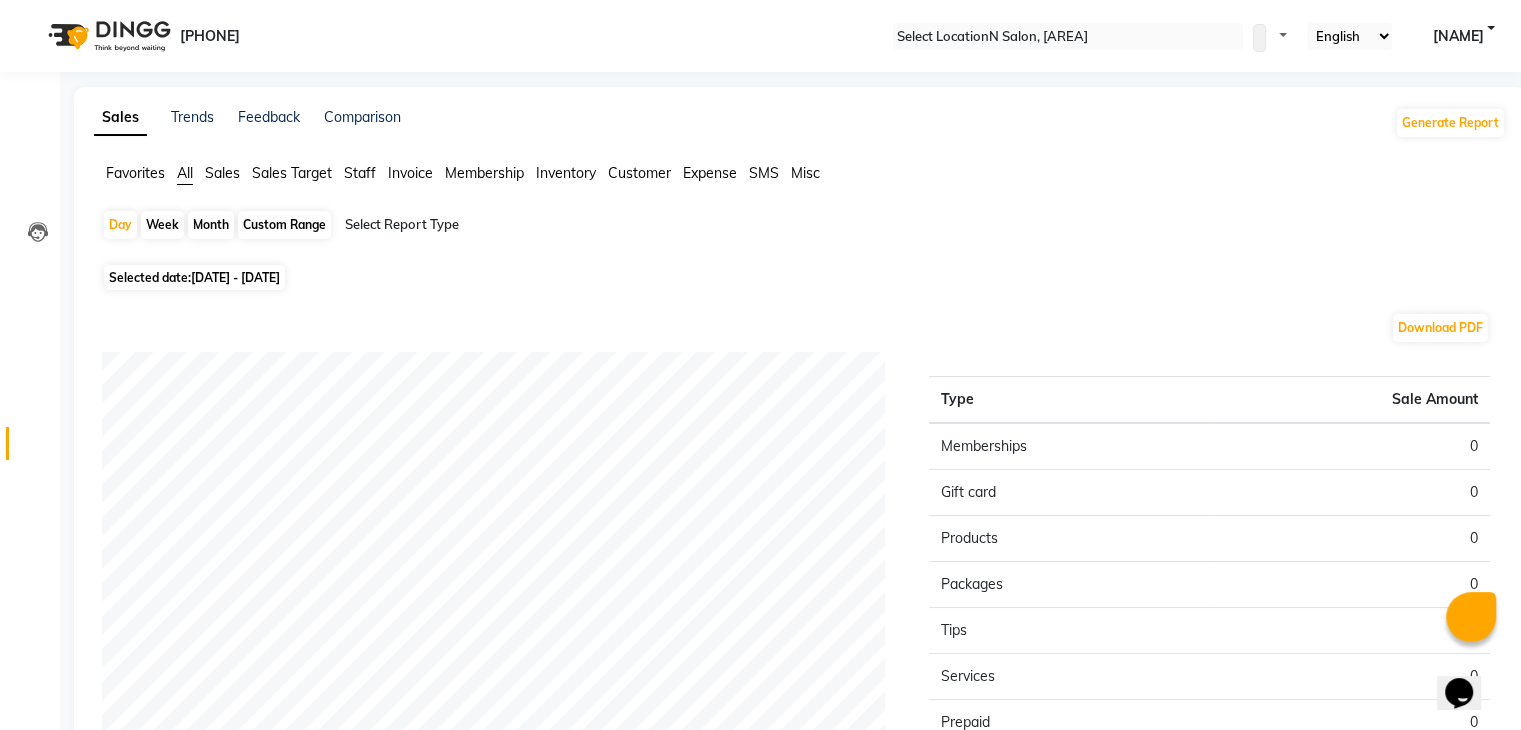 click on "Staff" at bounding box center (135, 173) 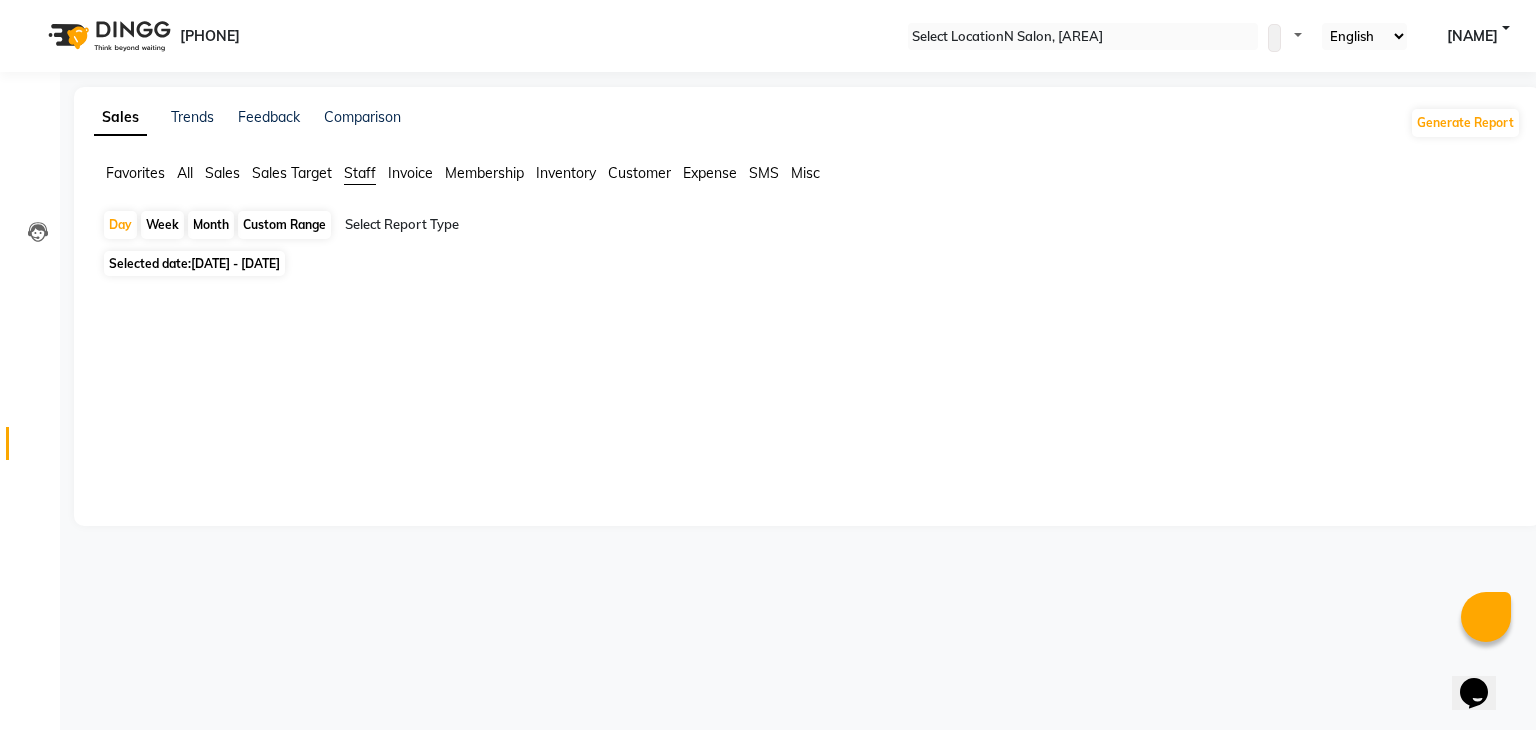 click on "Month" at bounding box center (211, 225) 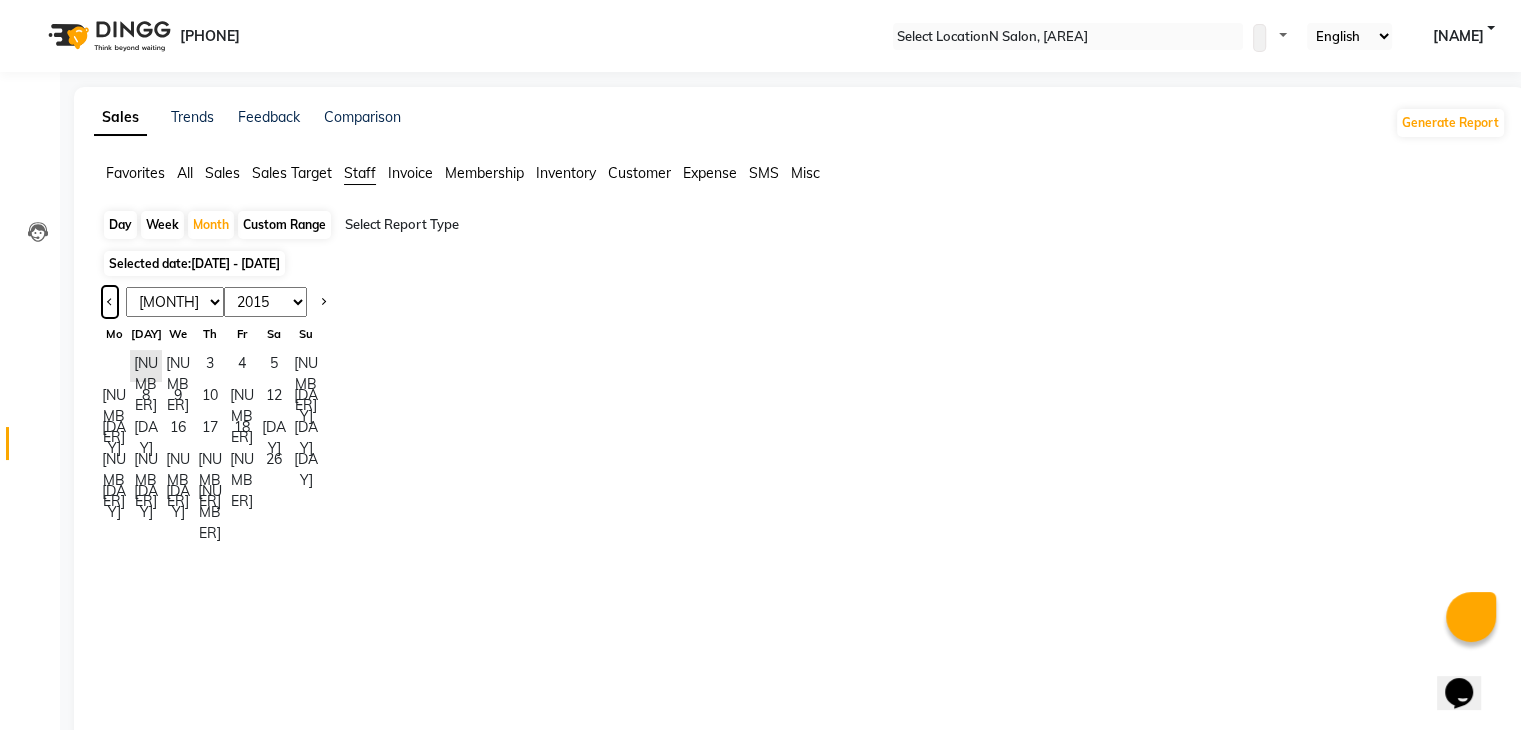click at bounding box center (110, 300) 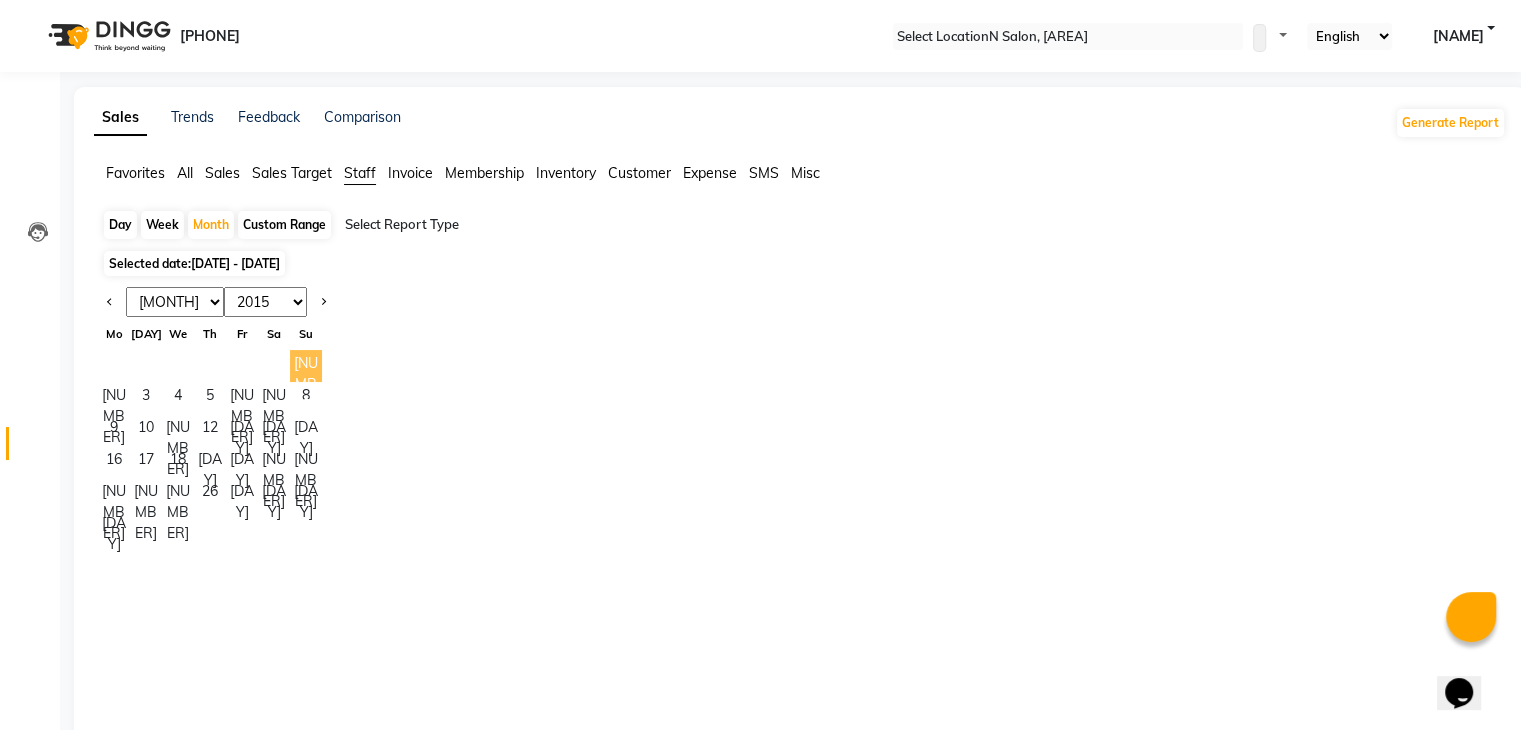 click on "[NUMBER]" at bounding box center [306, 366] 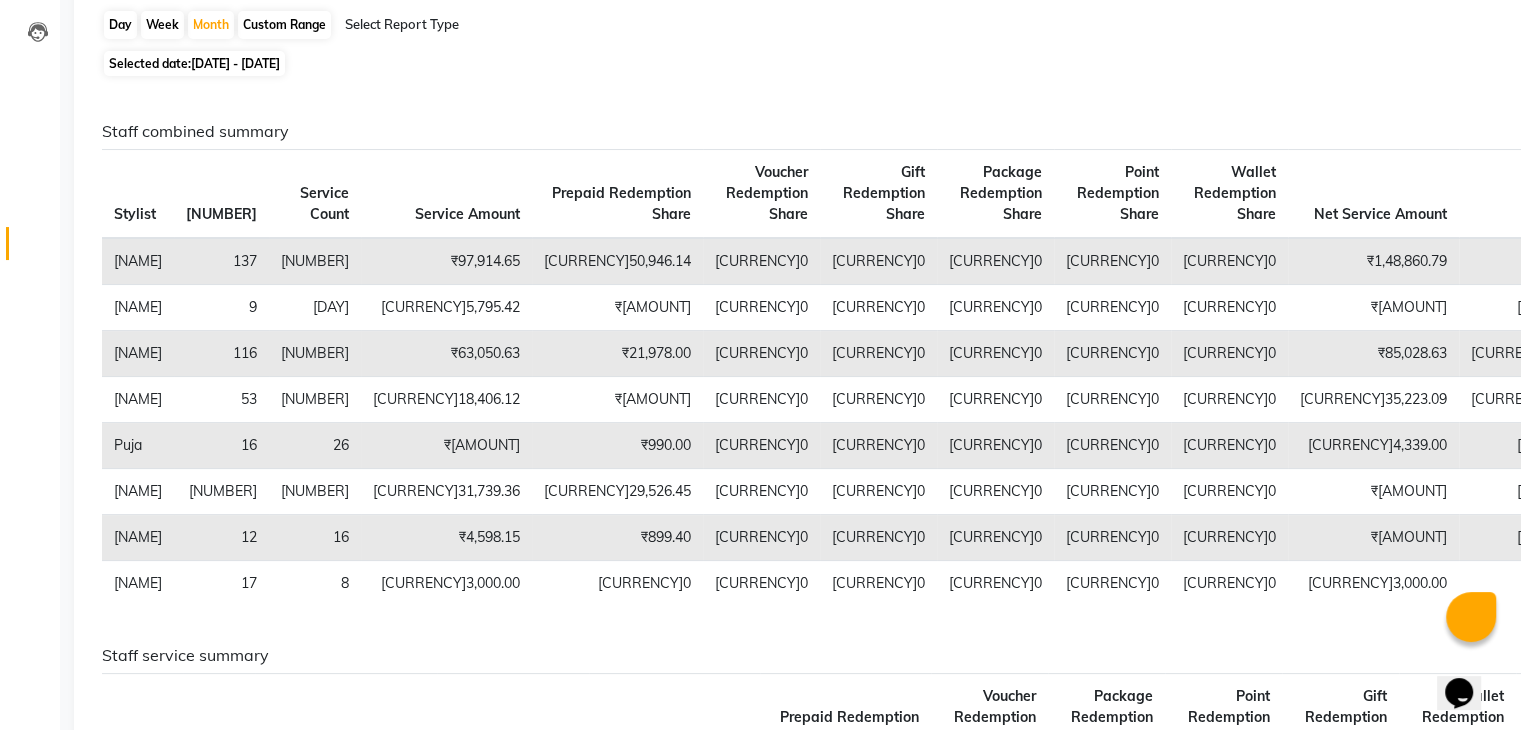 scroll, scrollTop: 0, scrollLeft: 0, axis: both 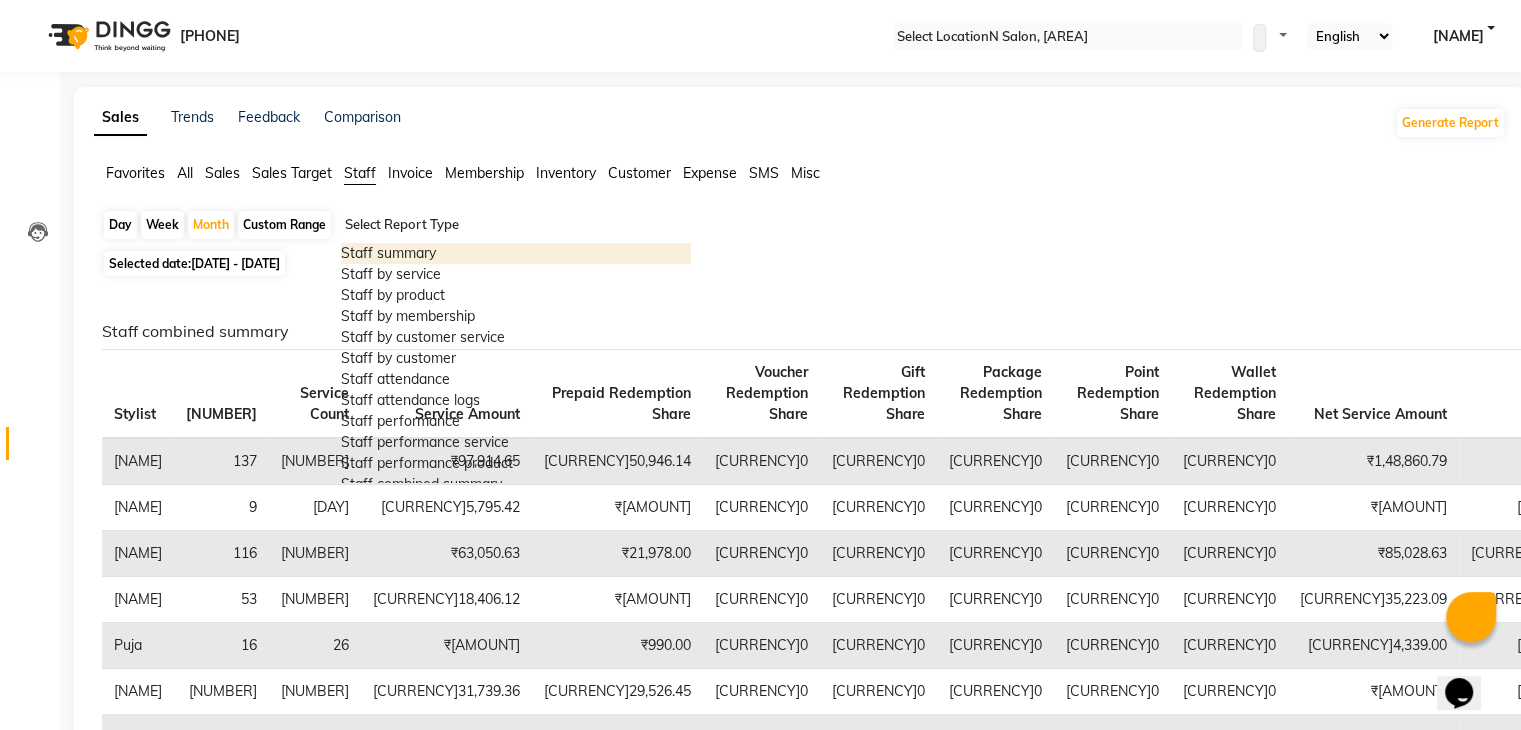 click at bounding box center (516, 225) 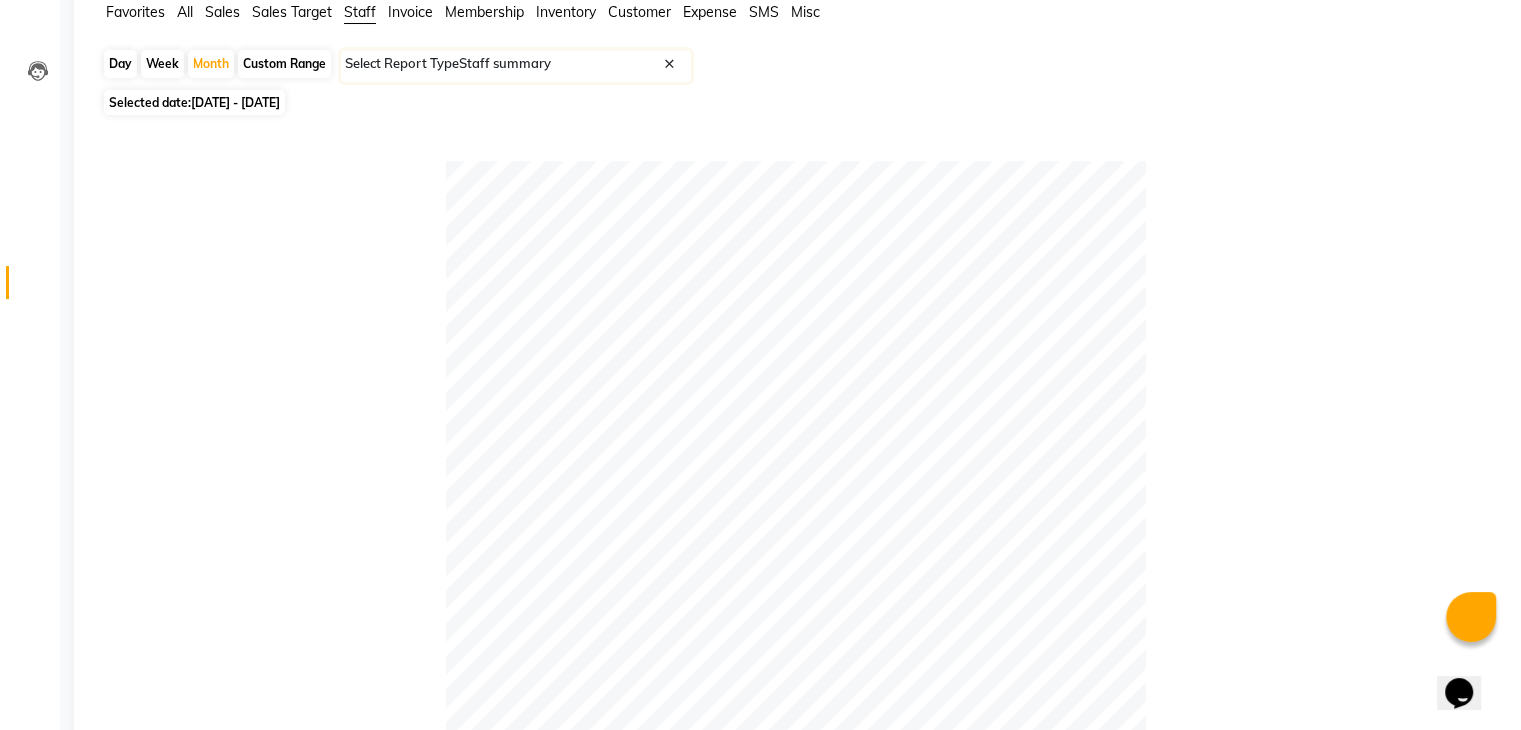 scroll, scrollTop: 0, scrollLeft: 0, axis: both 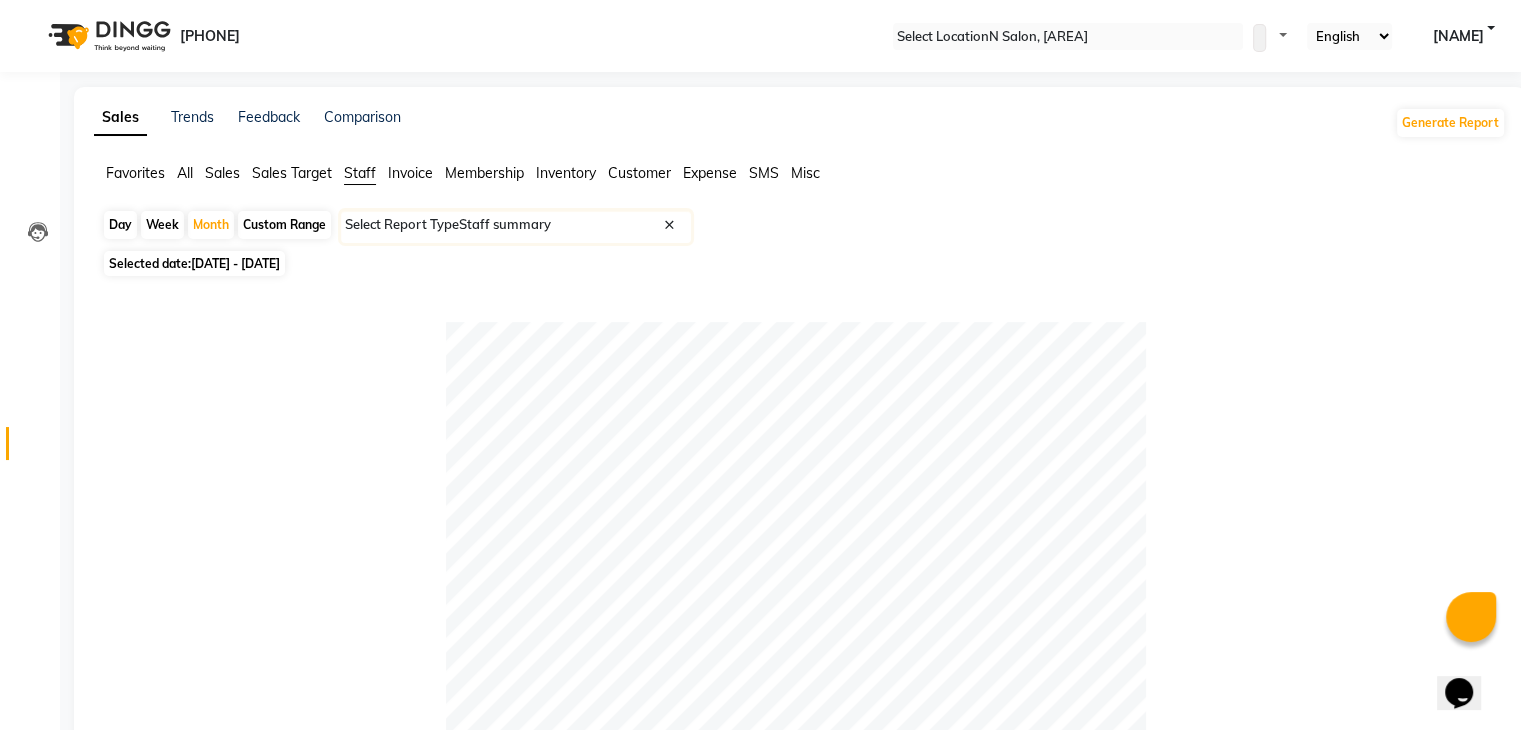click on "Day" at bounding box center (120, 225) 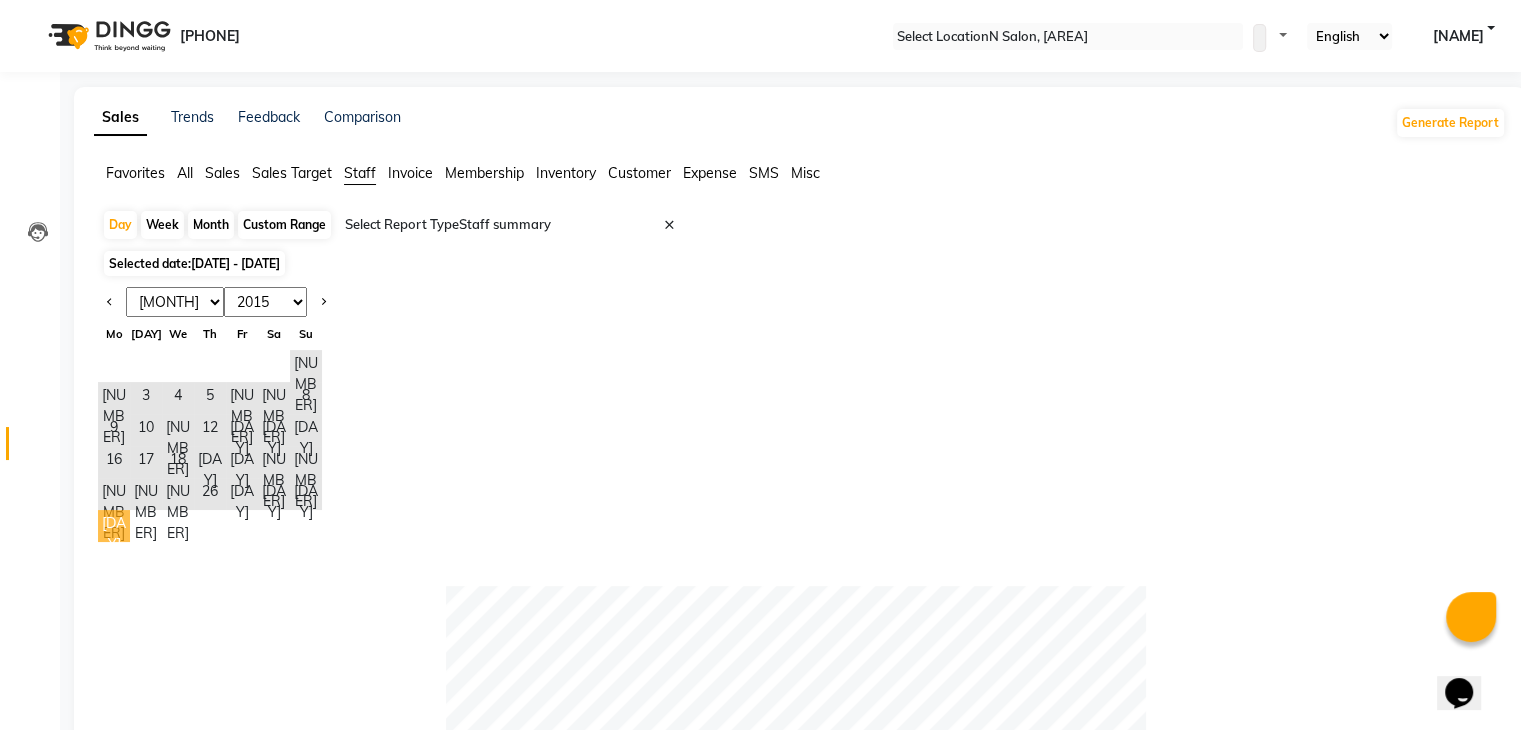click on "[DAY]" at bounding box center (114, 526) 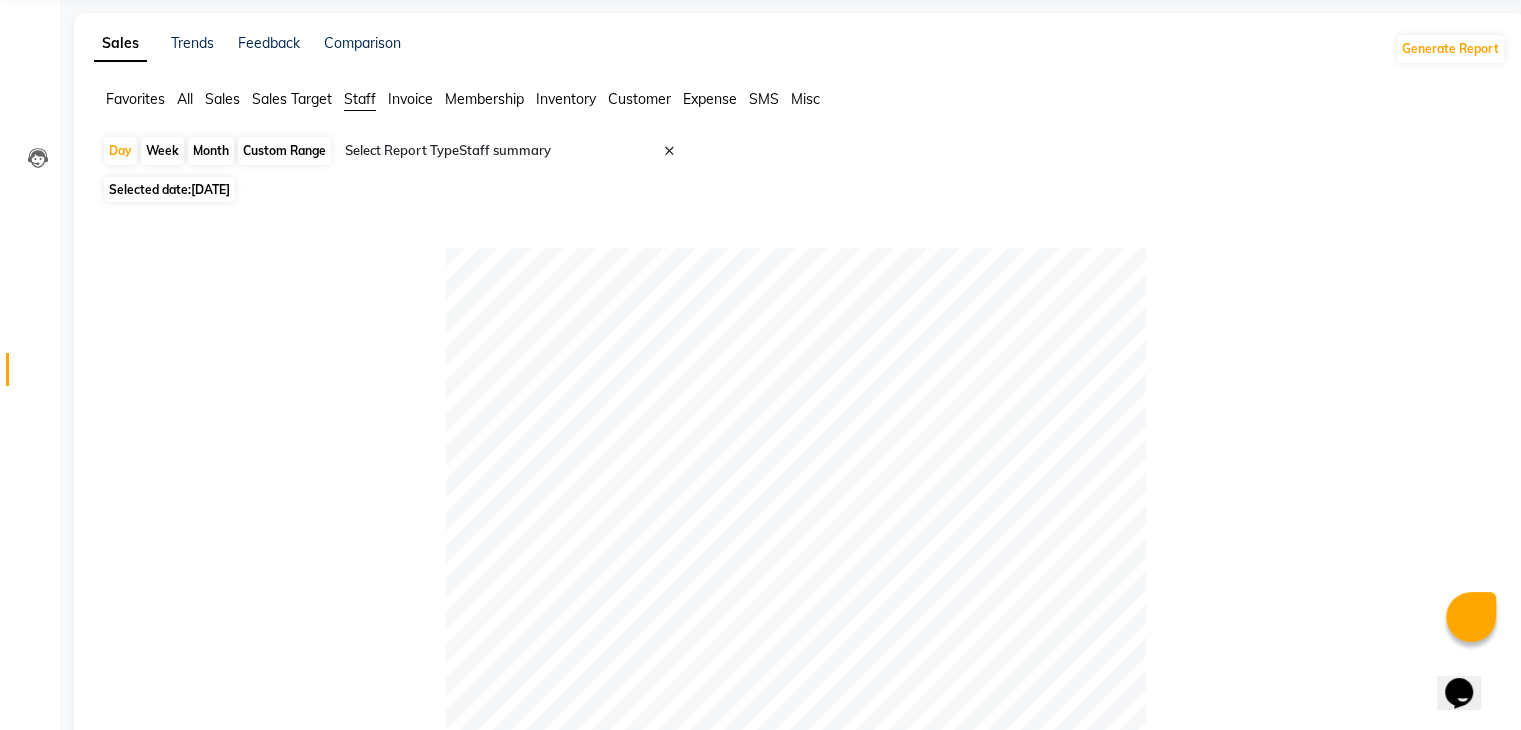 scroll, scrollTop: 0, scrollLeft: 0, axis: both 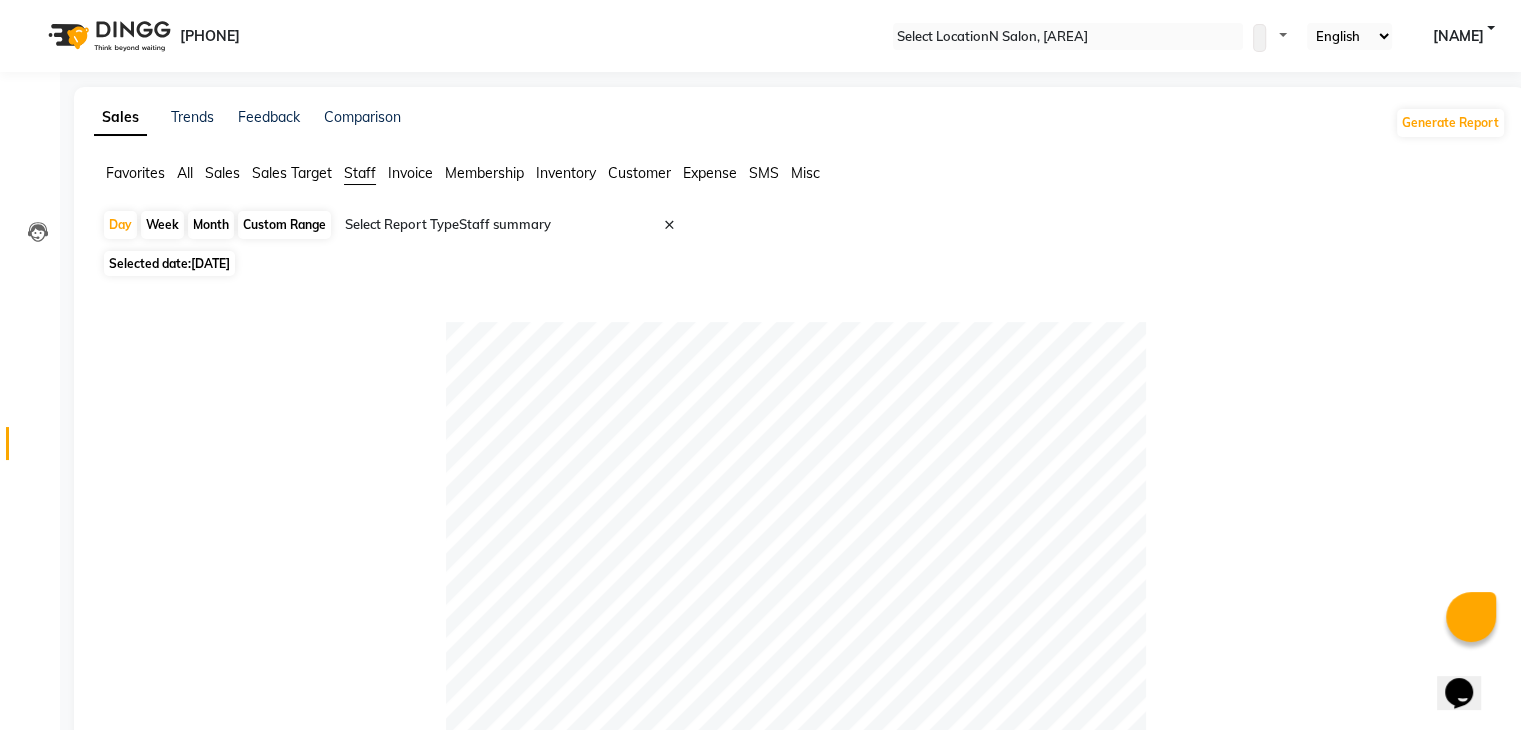 click on "All" at bounding box center (135, 173) 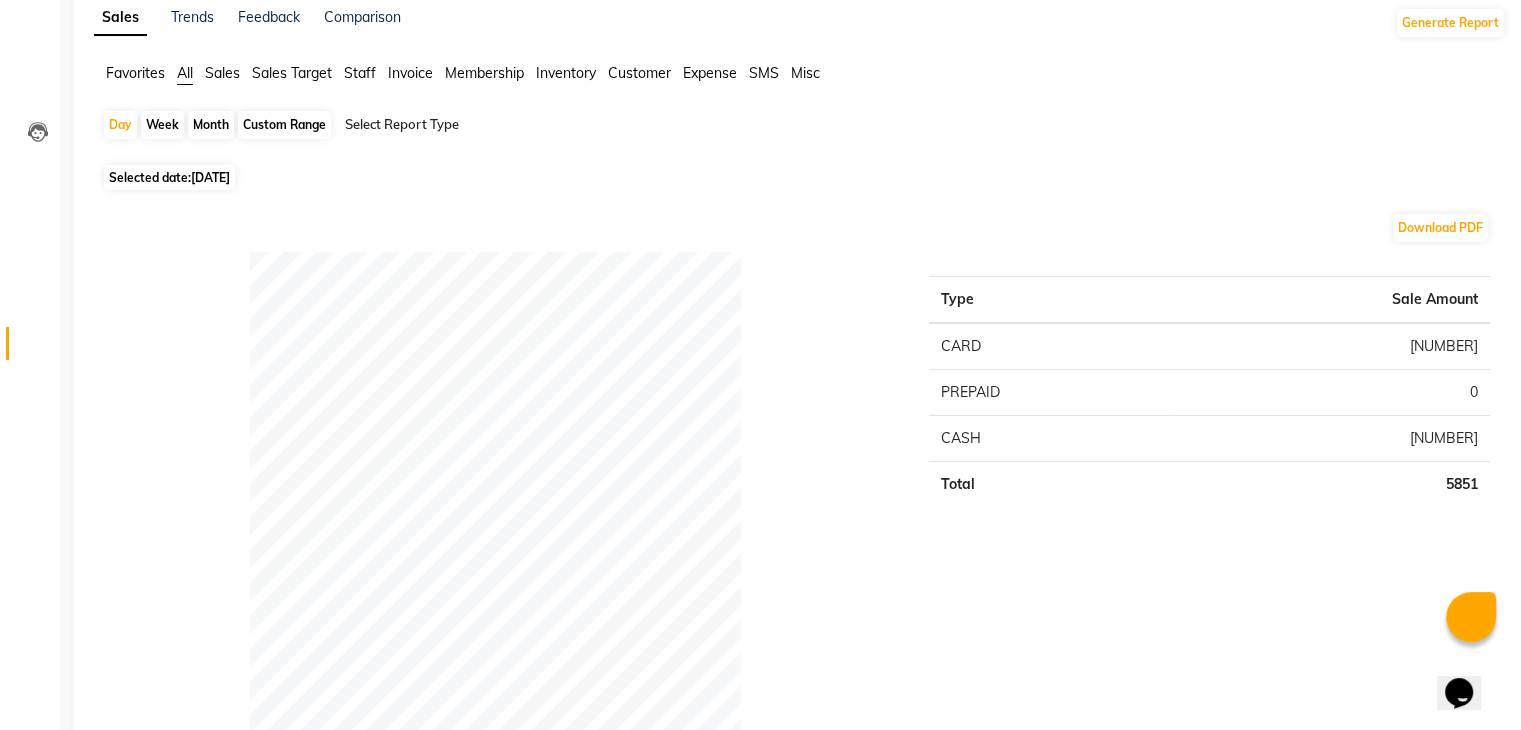 scroll, scrollTop: 0, scrollLeft: 0, axis: both 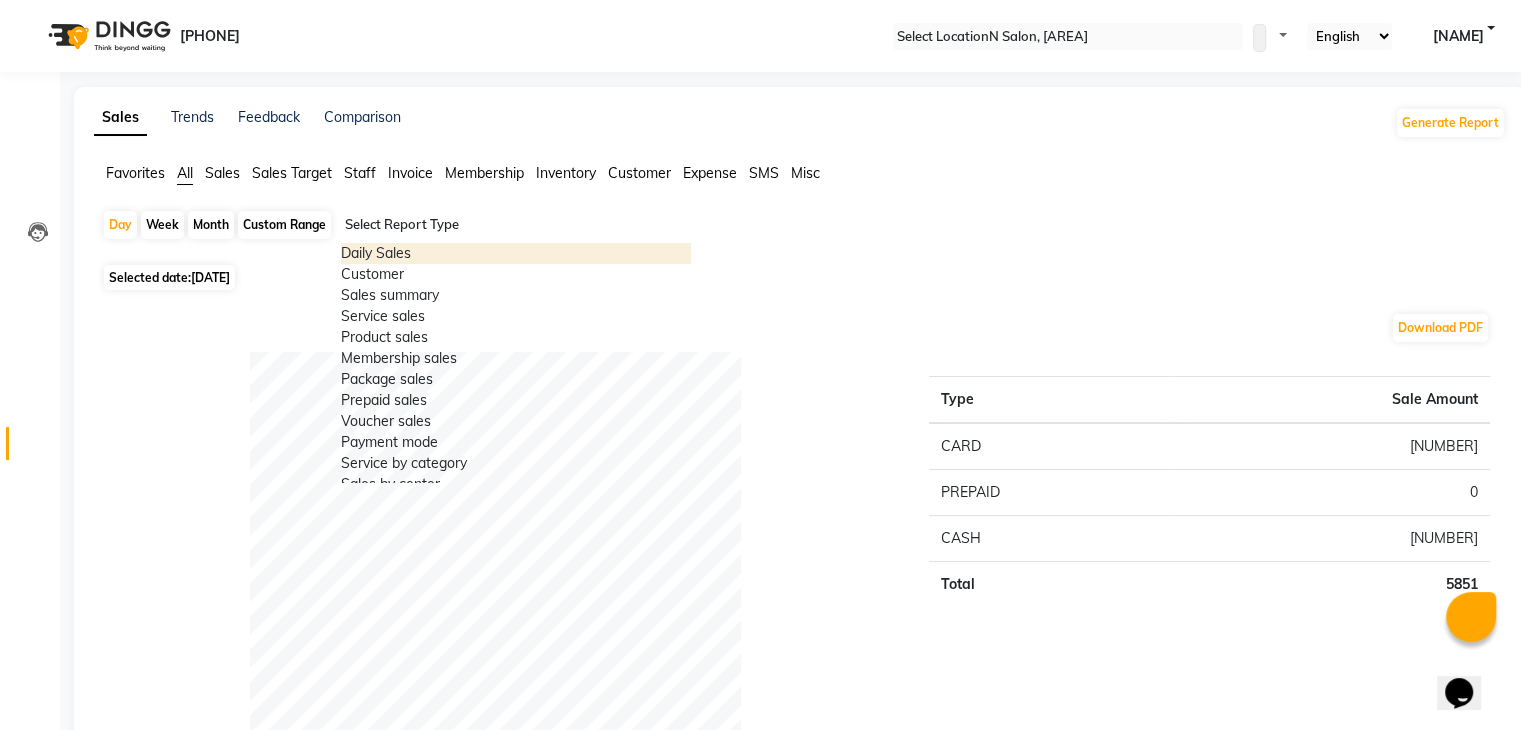 click at bounding box center [516, 225] 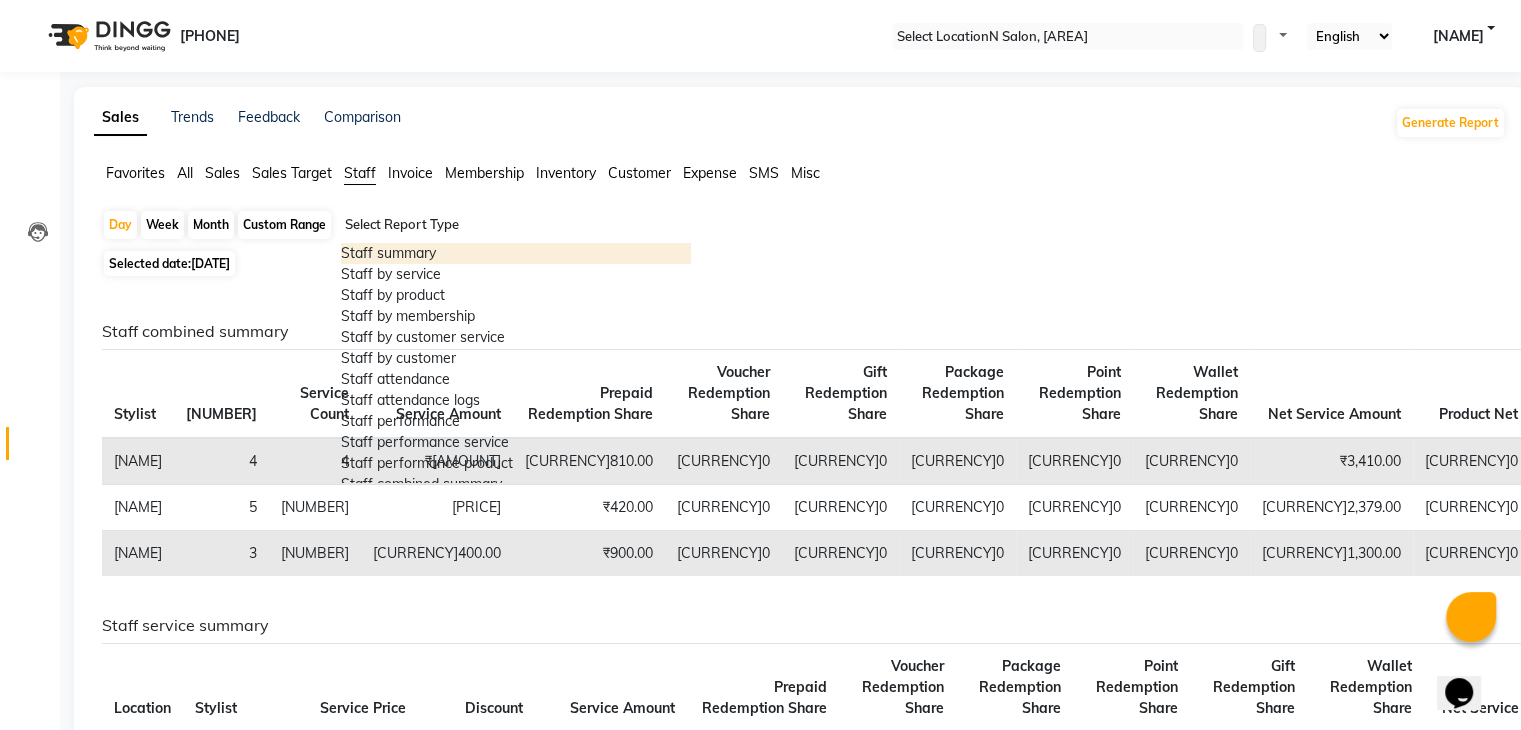 click at bounding box center (516, 225) 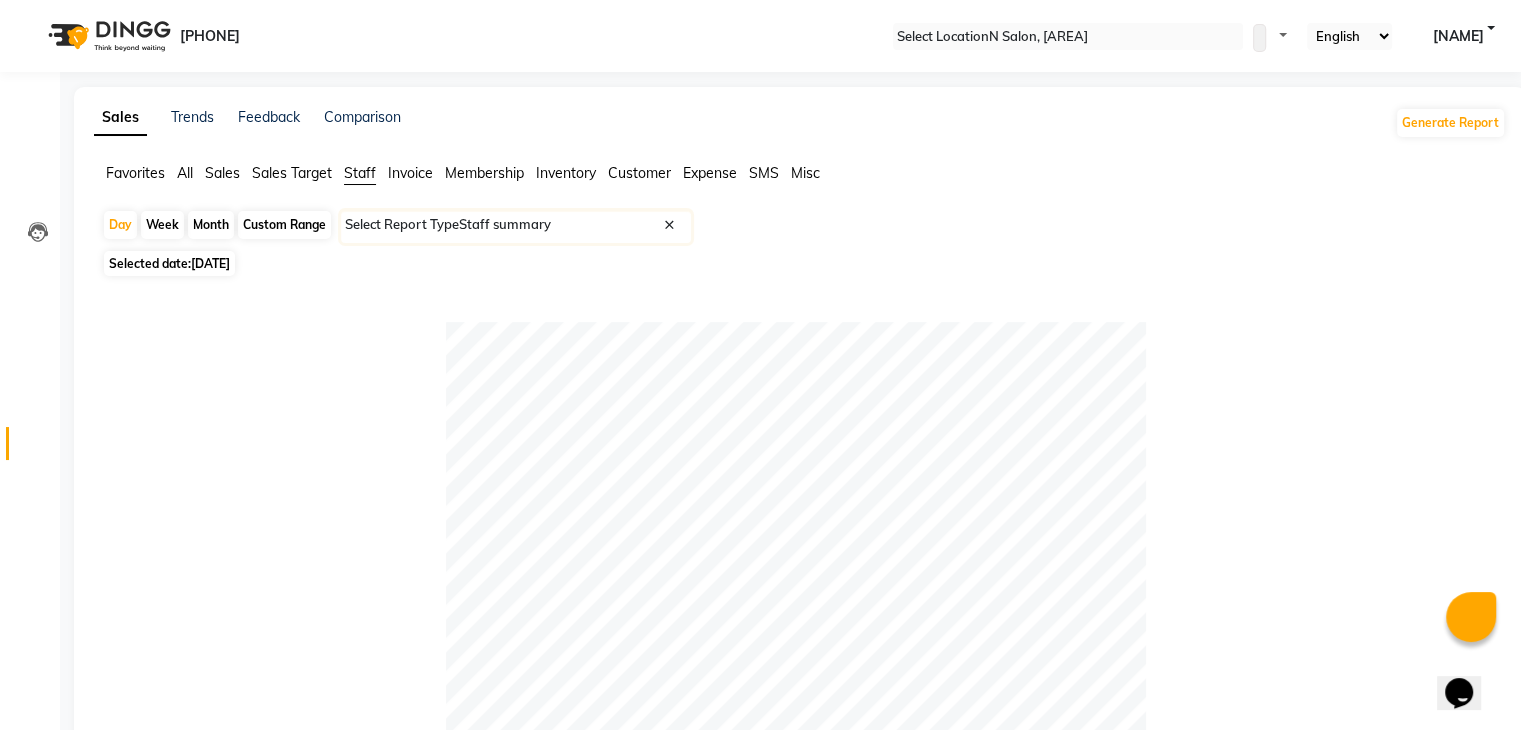click on "Month" at bounding box center (211, 225) 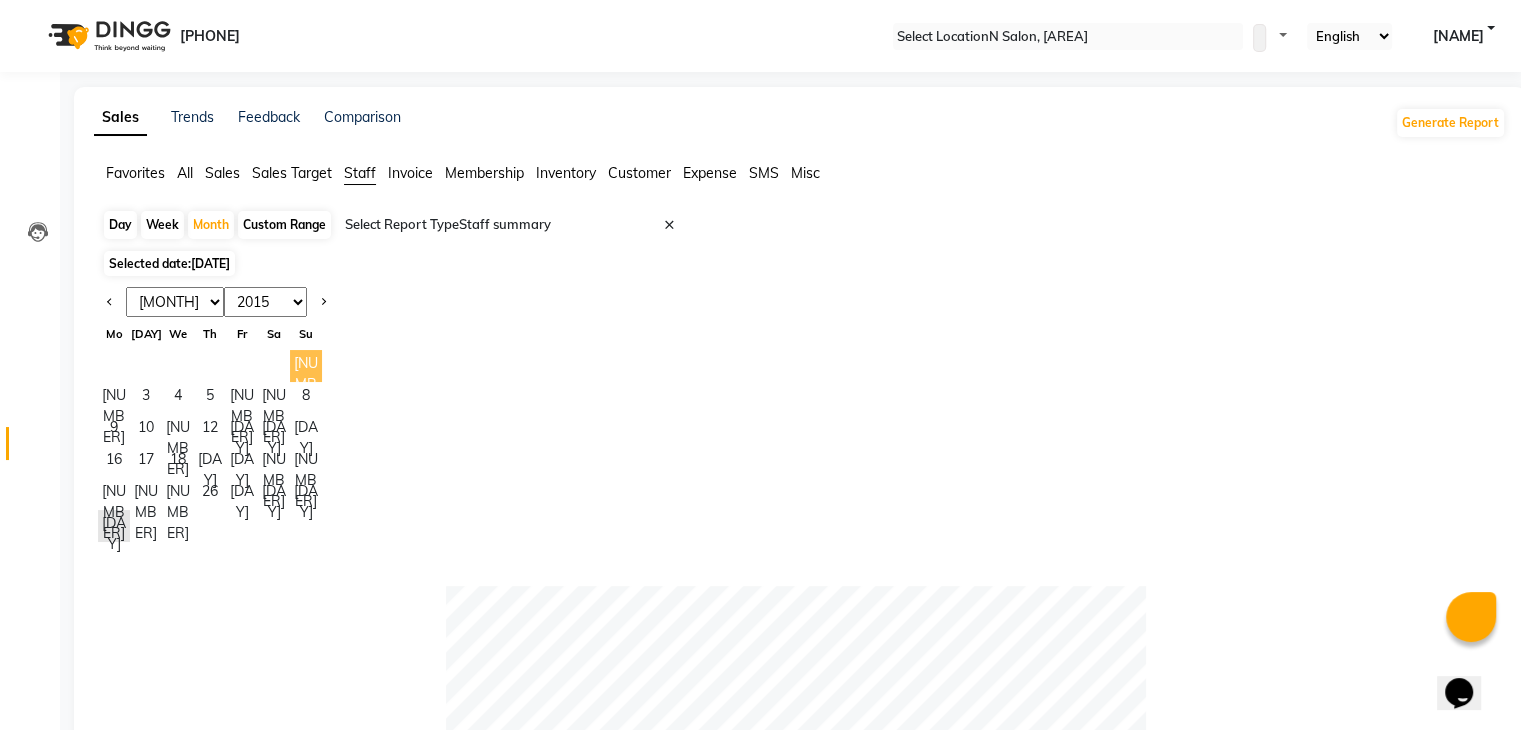 click on "[NUMBER]" at bounding box center [306, 366] 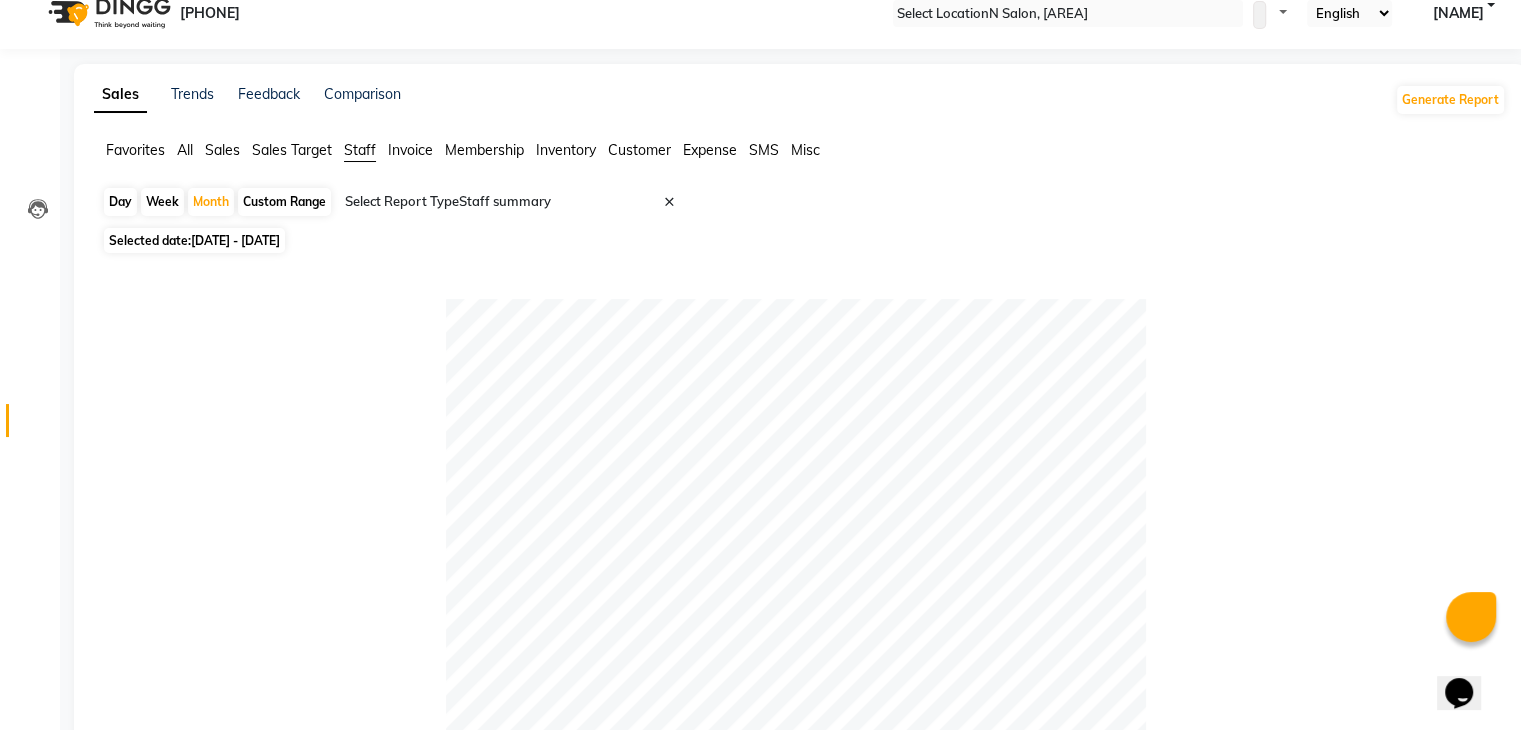 scroll, scrollTop: 0, scrollLeft: 0, axis: both 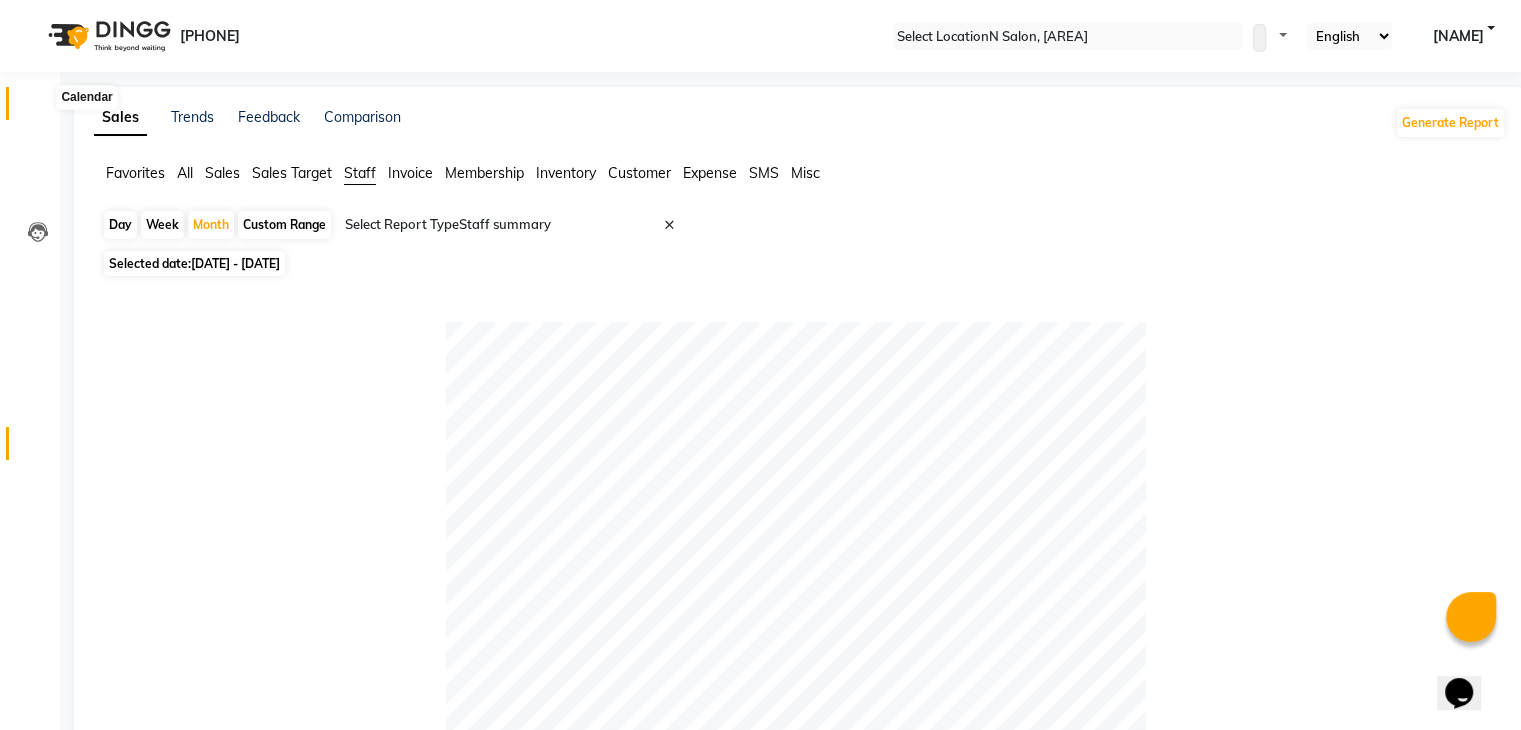 click at bounding box center [38, 108] 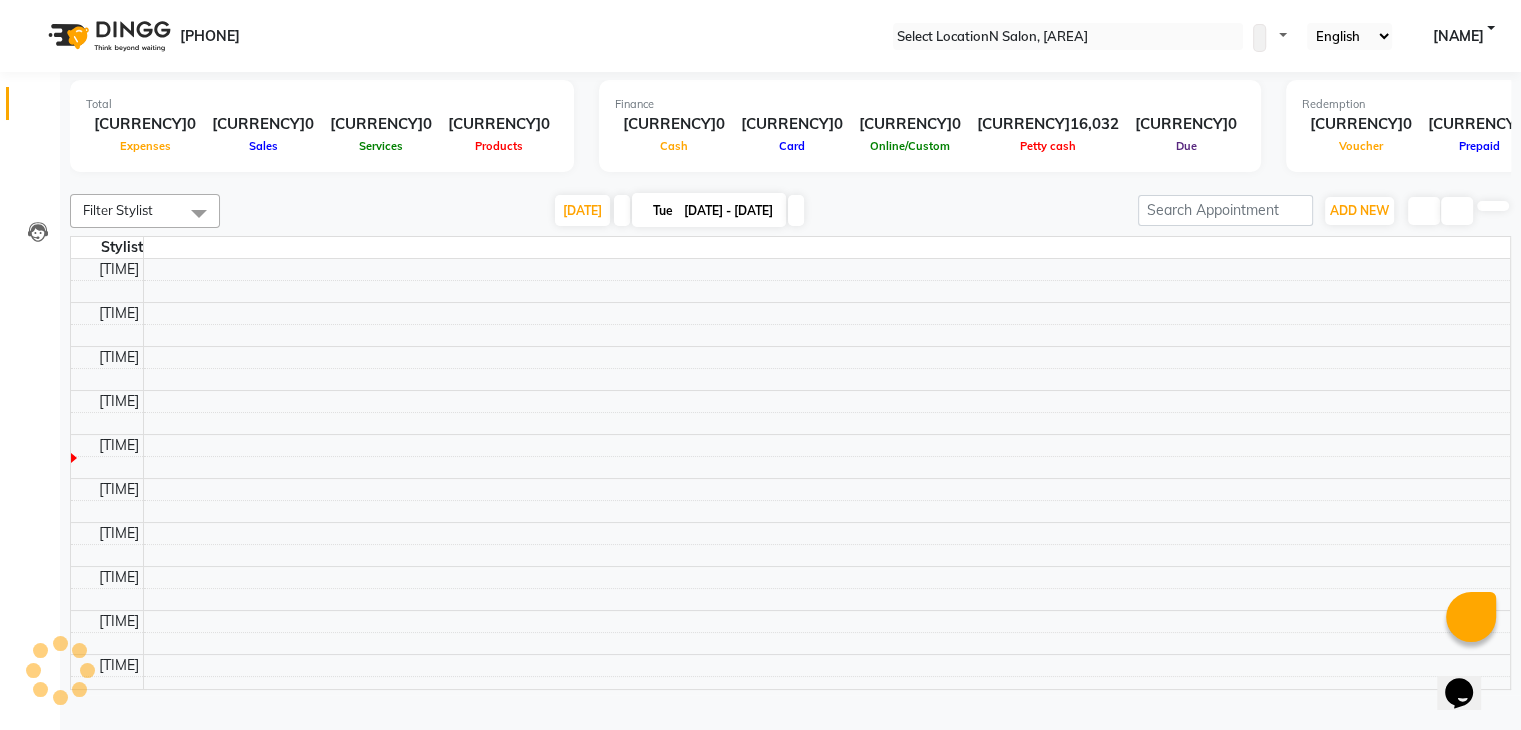 scroll, scrollTop: 0, scrollLeft: 0, axis: both 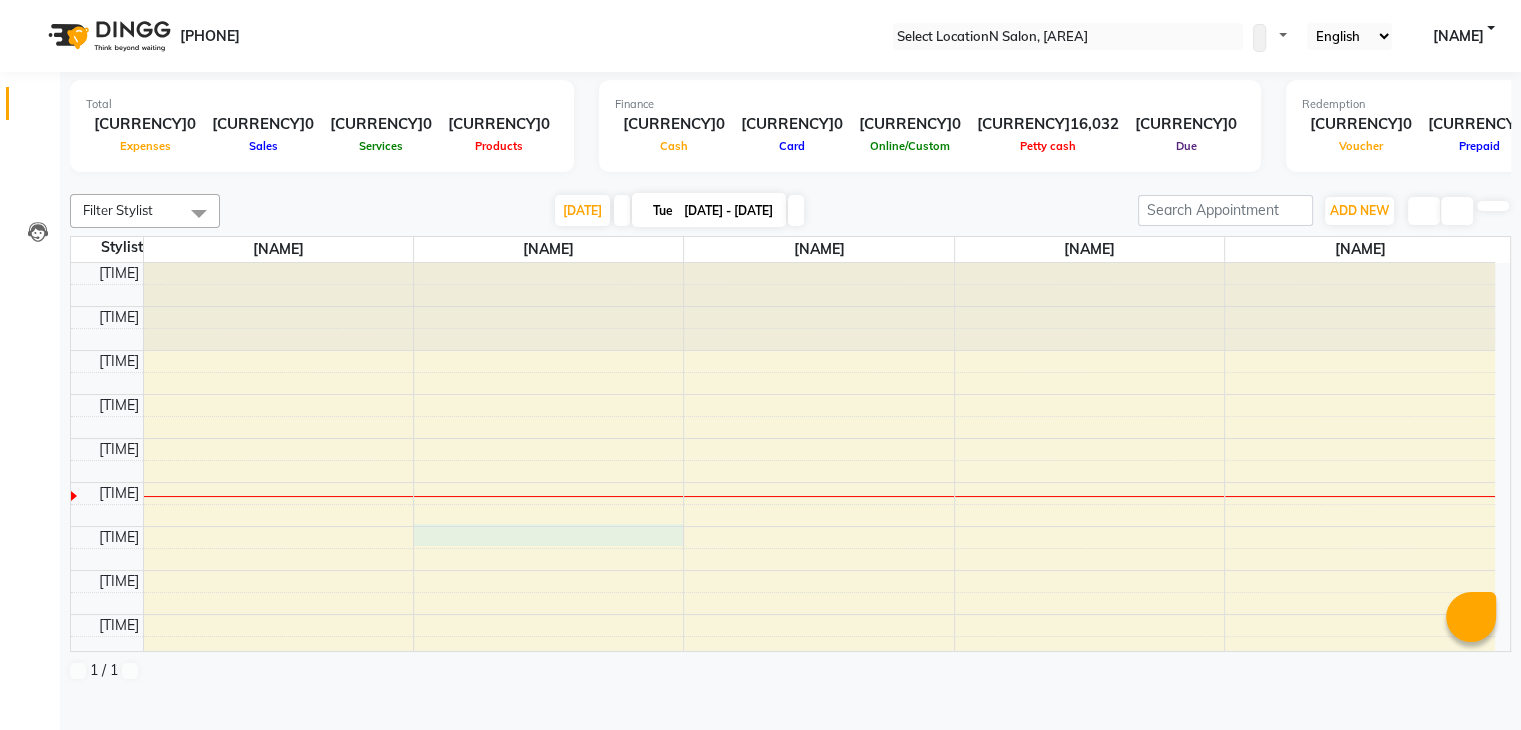 click on "[TIME] [TIME] [TIME] [TIME] [TIME] [TIME] [TIME] [TIME] [TIME] [TIME] [TIME] [TIME] [TIME] [TIME] [TIME] [TIME] [TIME] [TIME] [TIME] [TIME] [TIME] [TIME] [TIME] [TIME] [TIME] [TIME]" at bounding box center (783, 834) 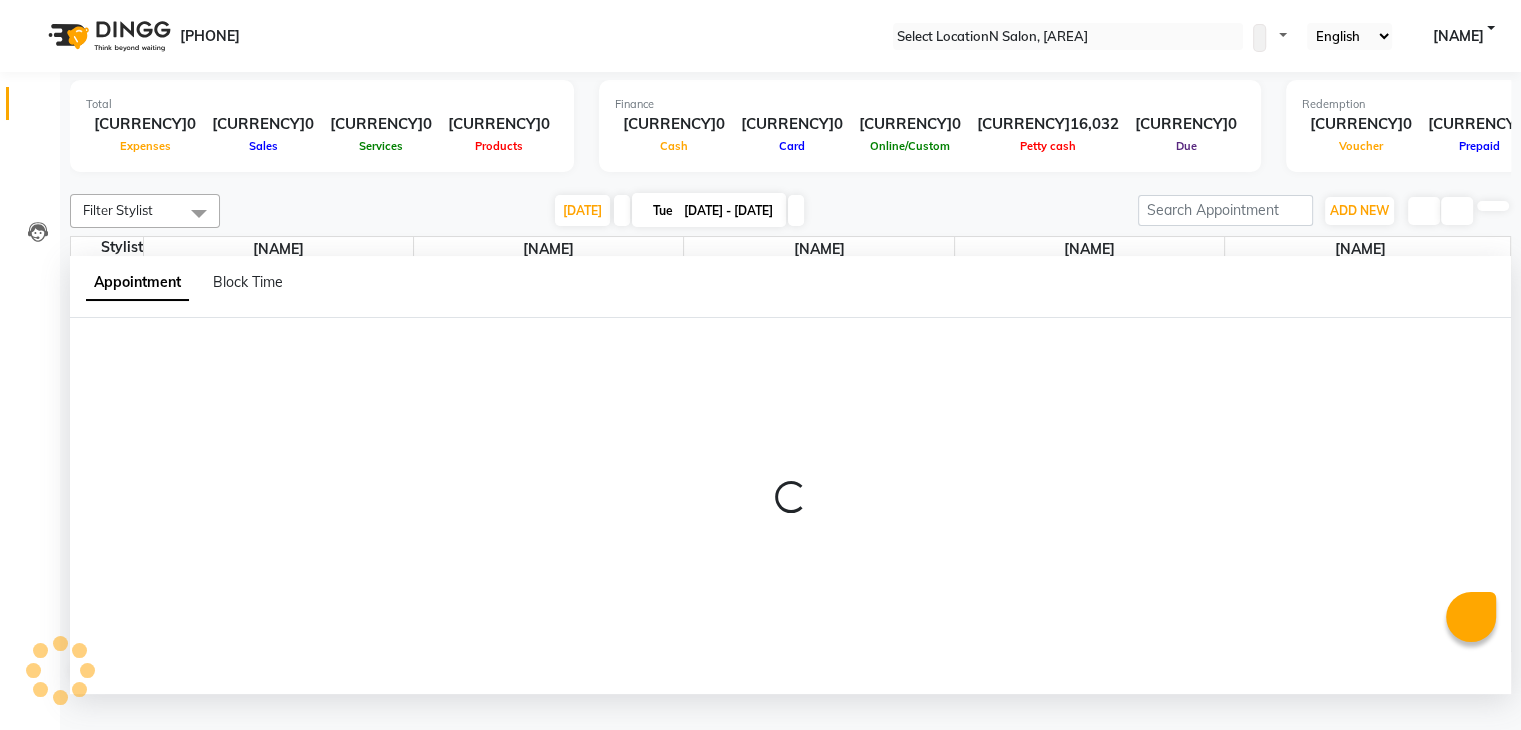 scroll, scrollTop: 1, scrollLeft: 0, axis: vertical 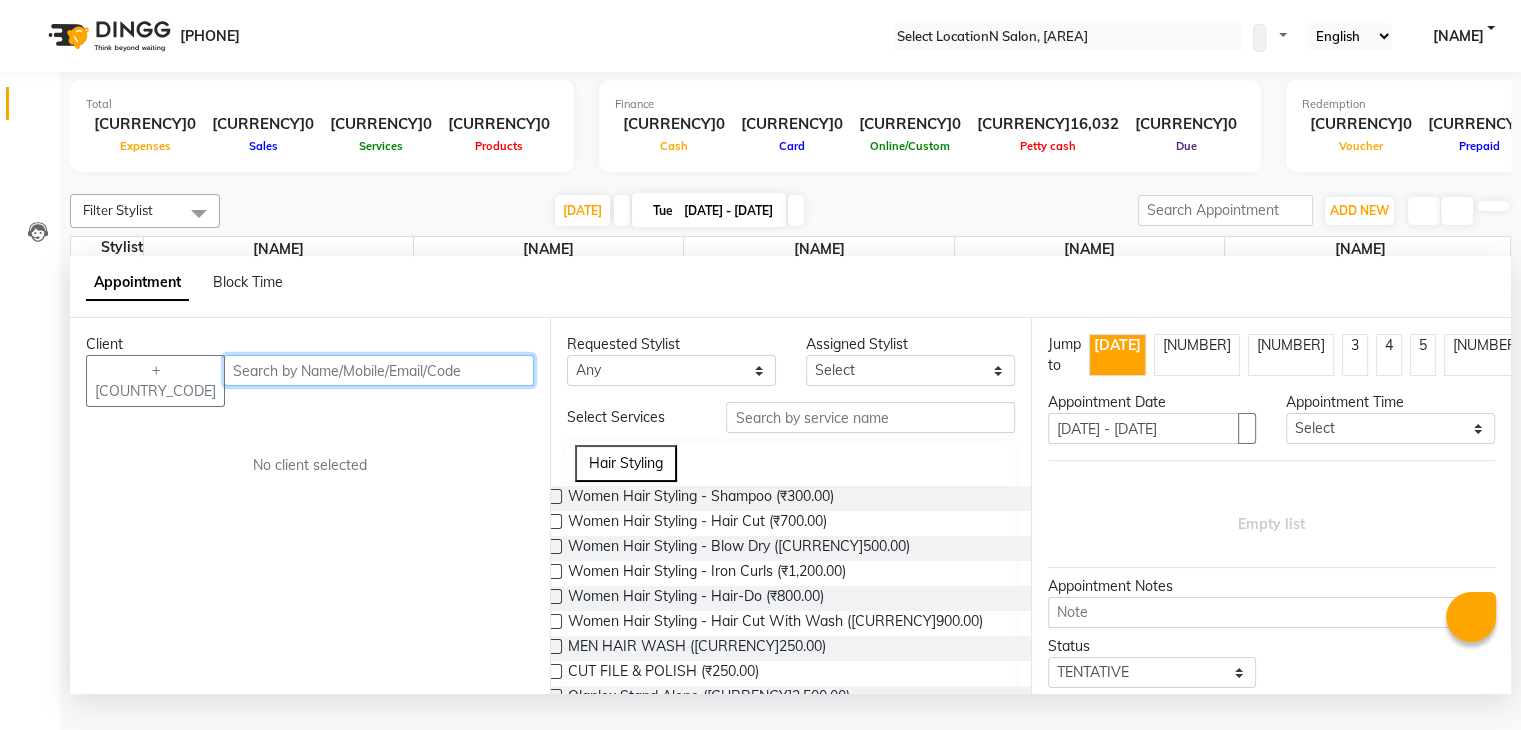 click at bounding box center [379, 370] 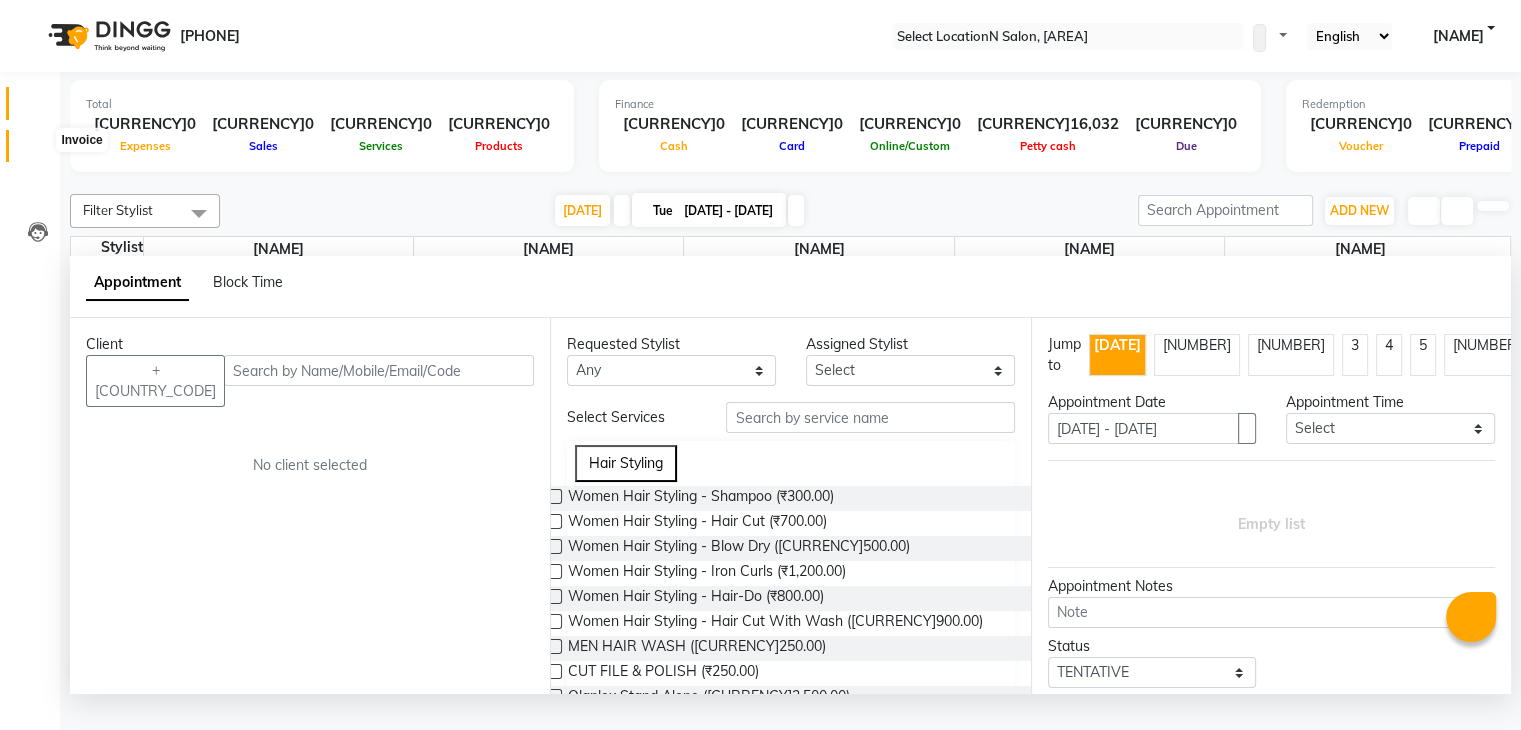 click at bounding box center (38, 151) 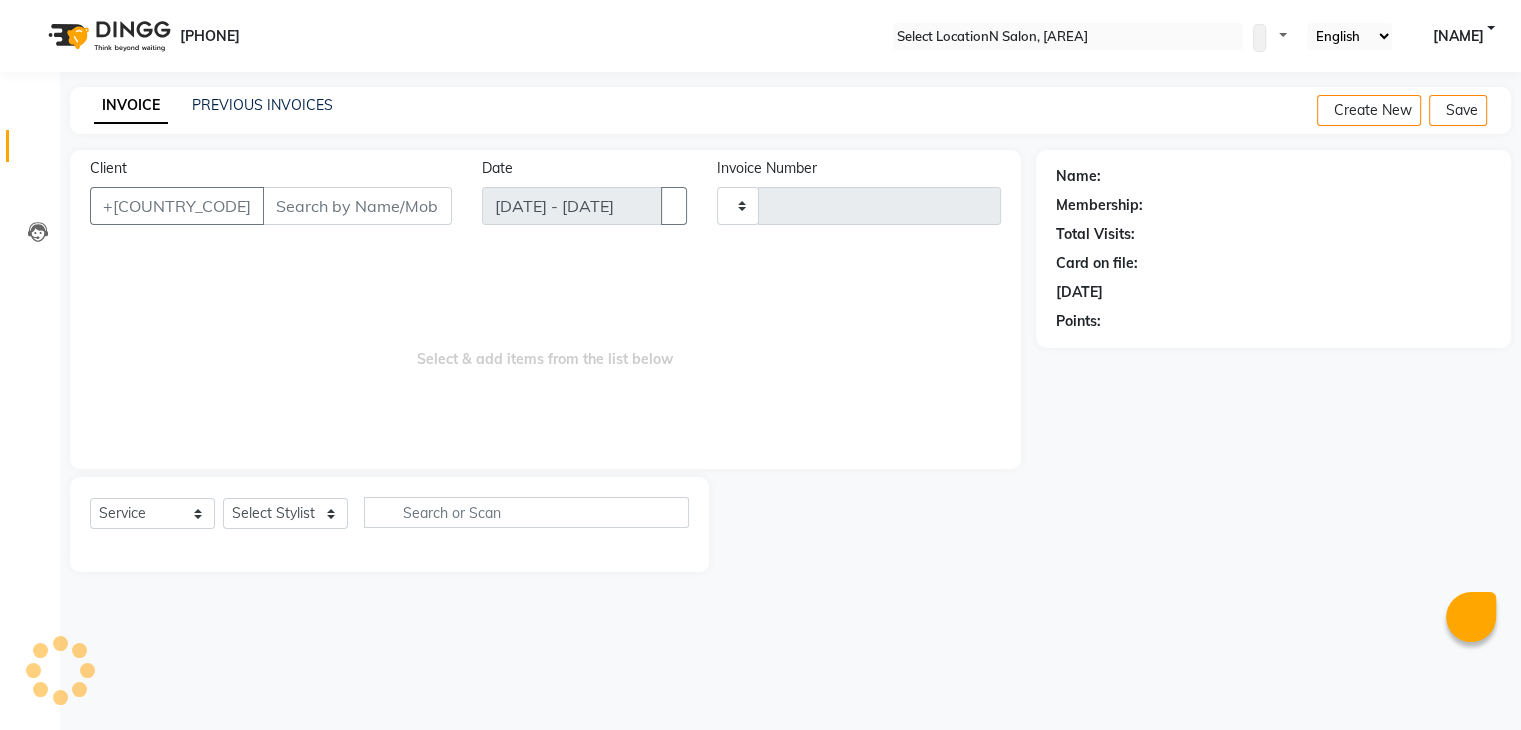 scroll, scrollTop: 0, scrollLeft: 0, axis: both 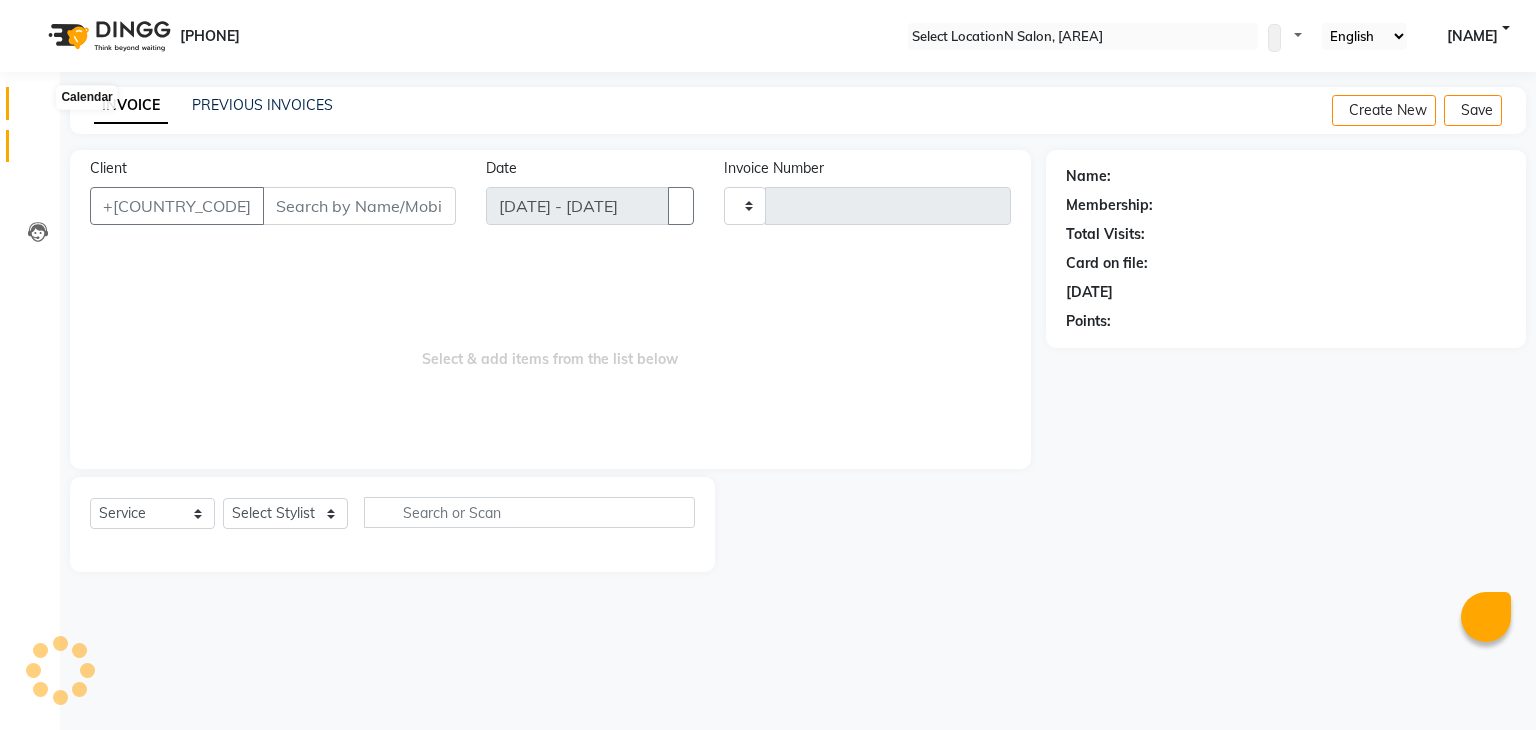 click at bounding box center [38, 108] 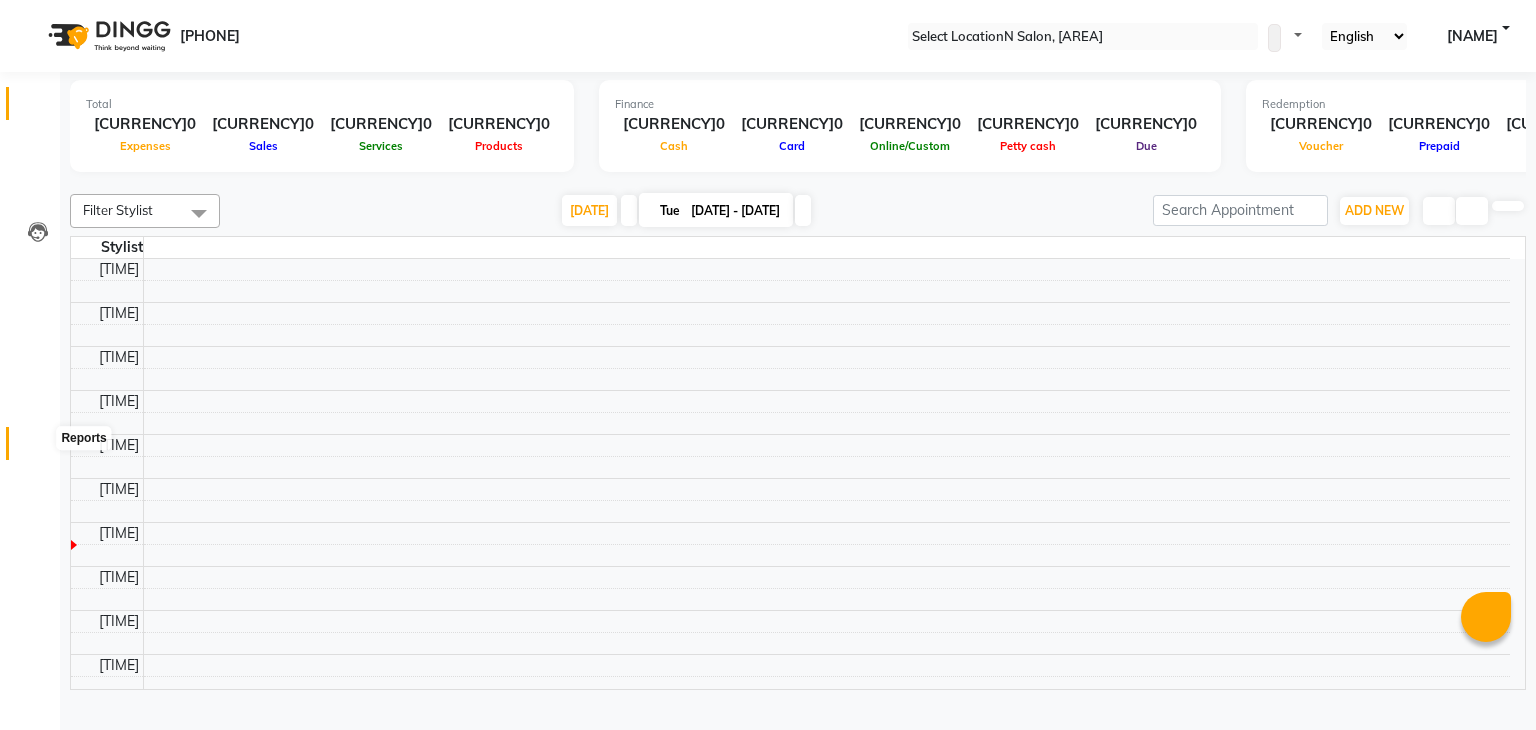 click at bounding box center (38, 448) 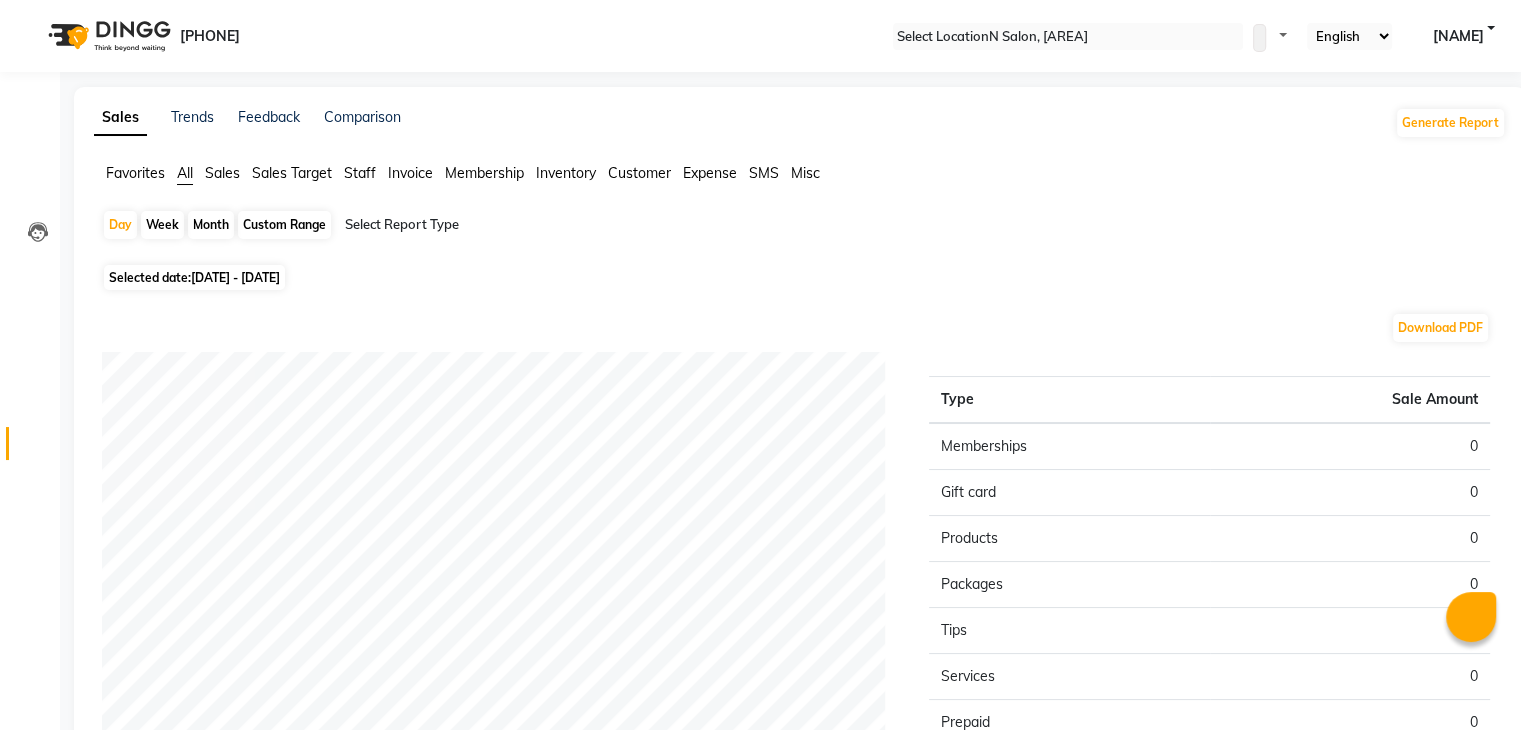 click on "Month" at bounding box center [211, 225] 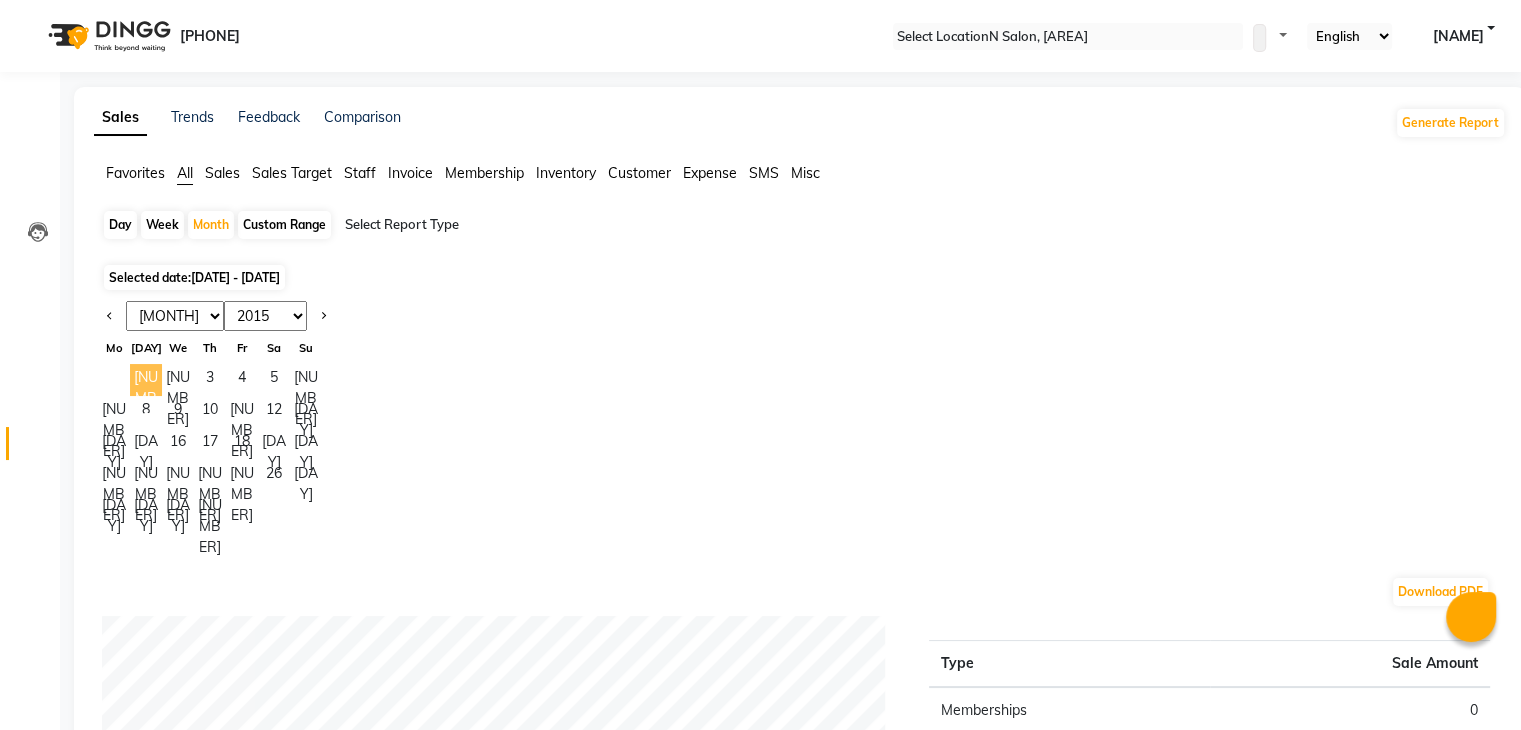 click on "[NUMBER]" at bounding box center [146, 380] 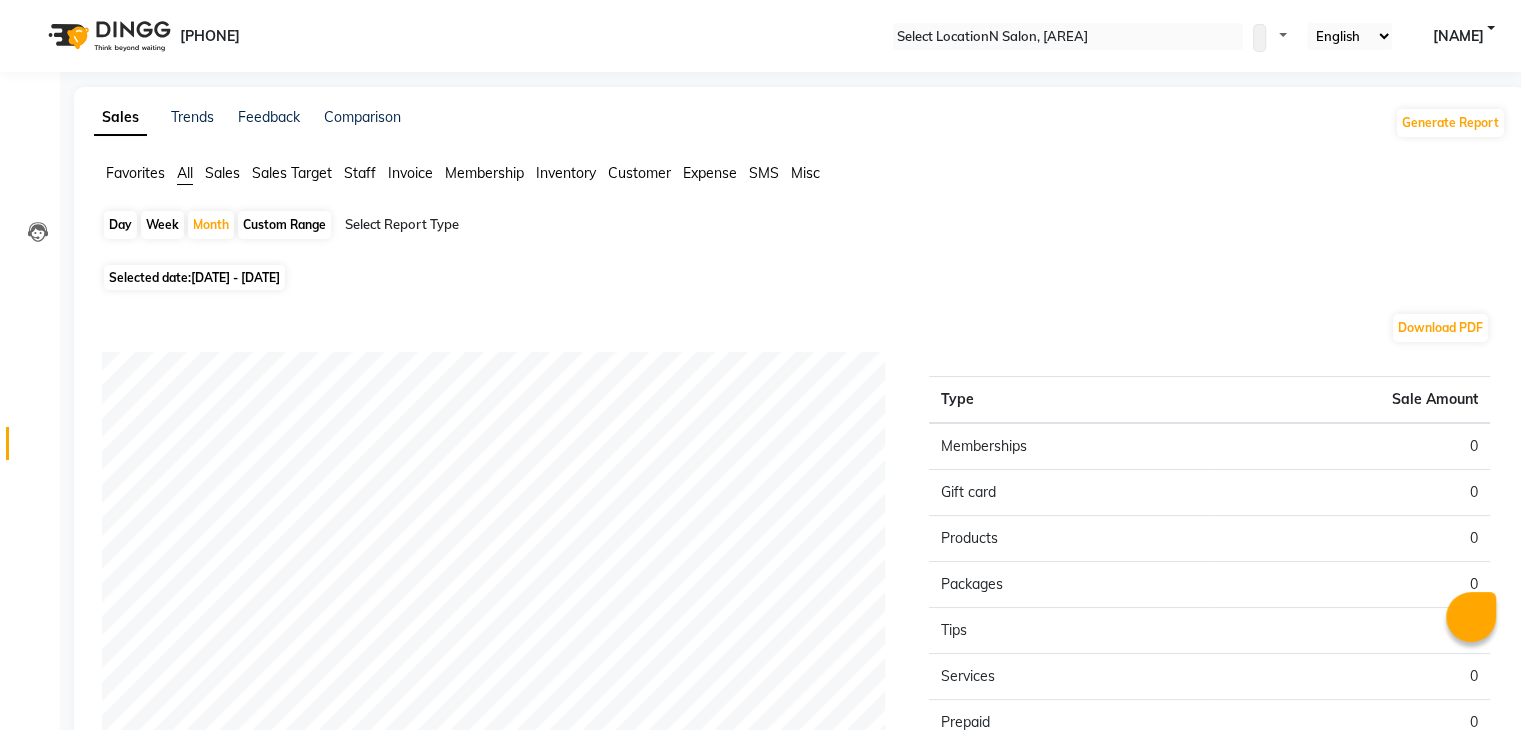 click on "Staff" at bounding box center (135, 173) 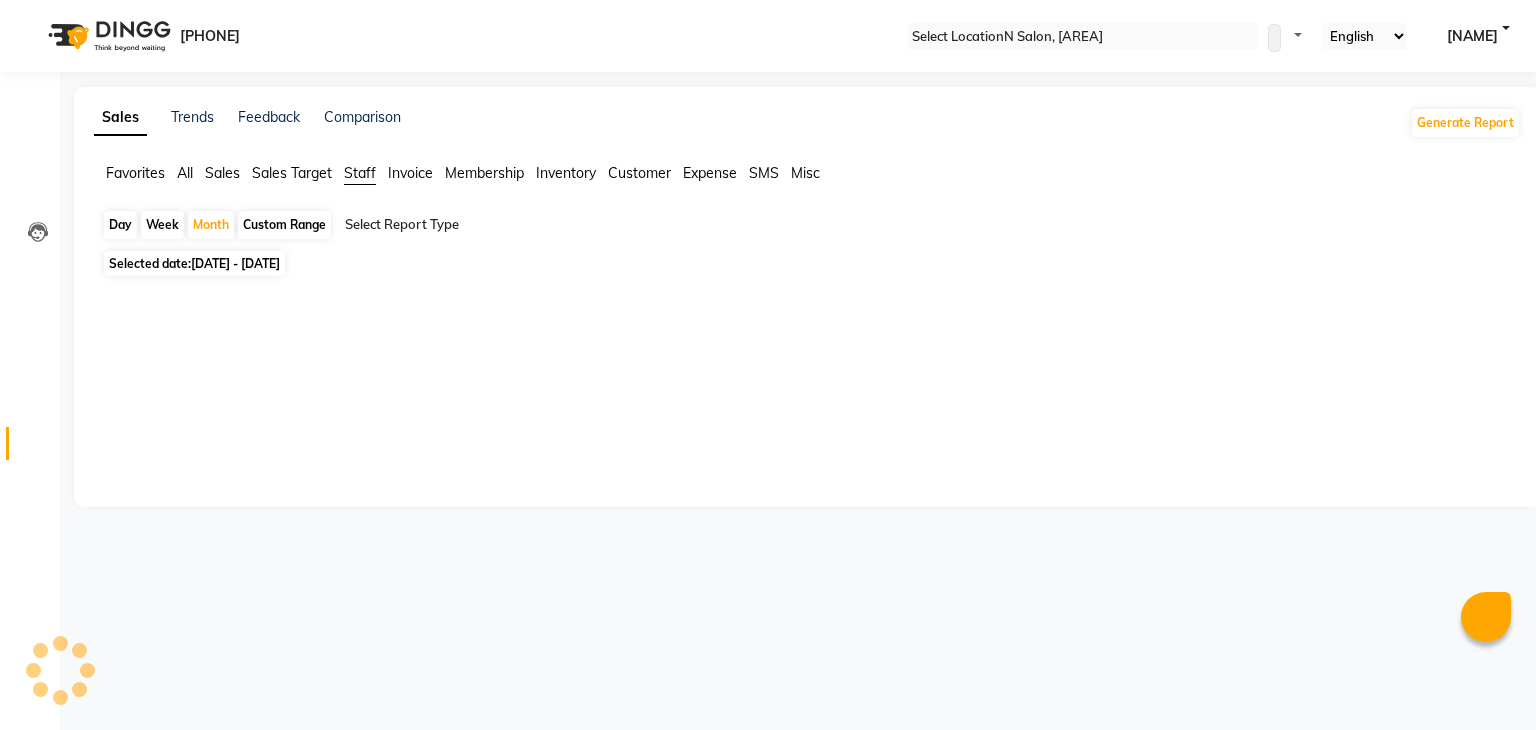 click at bounding box center (516, 225) 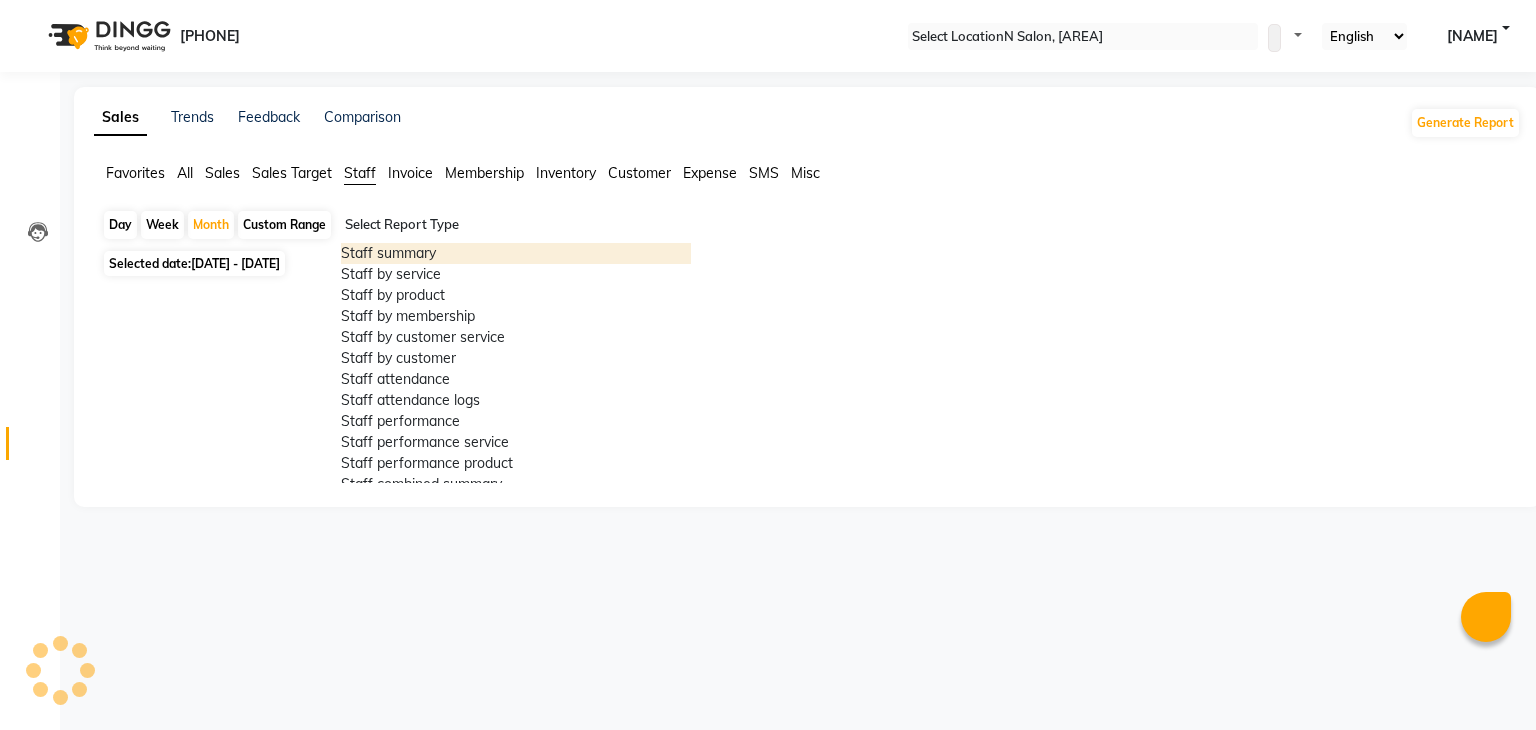 click on "Staff summary" at bounding box center (516, 253) 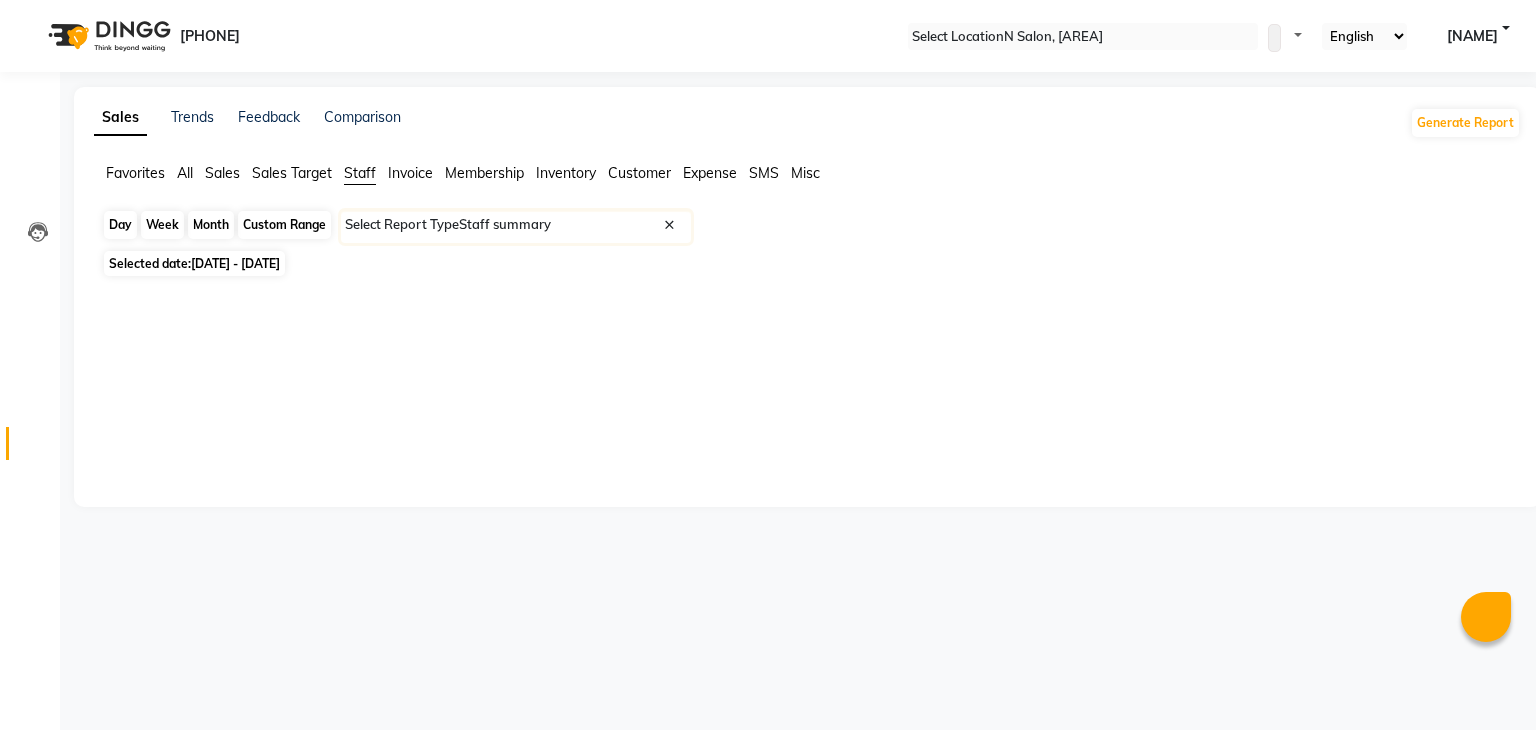 click on "Month" at bounding box center [211, 225] 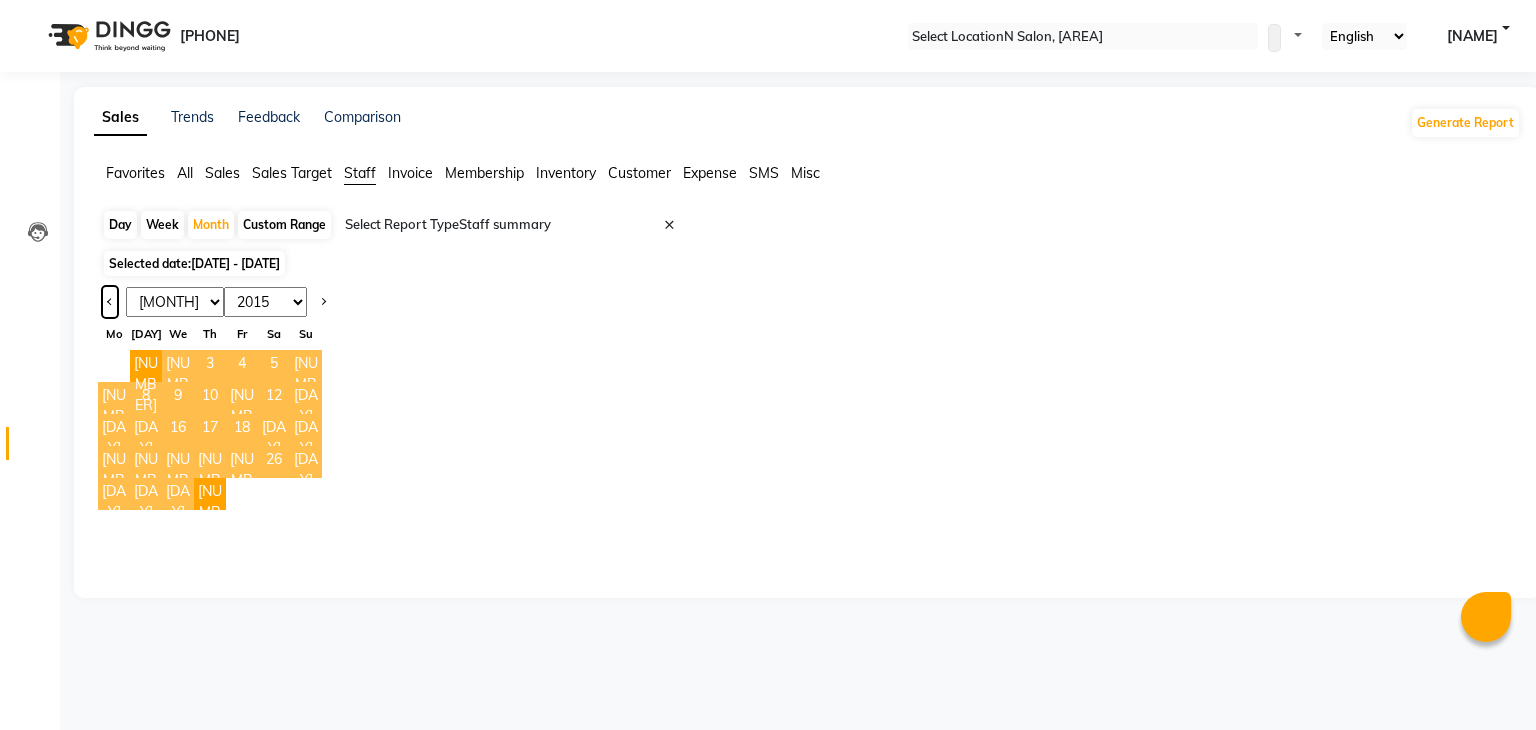 click at bounding box center (110, 300) 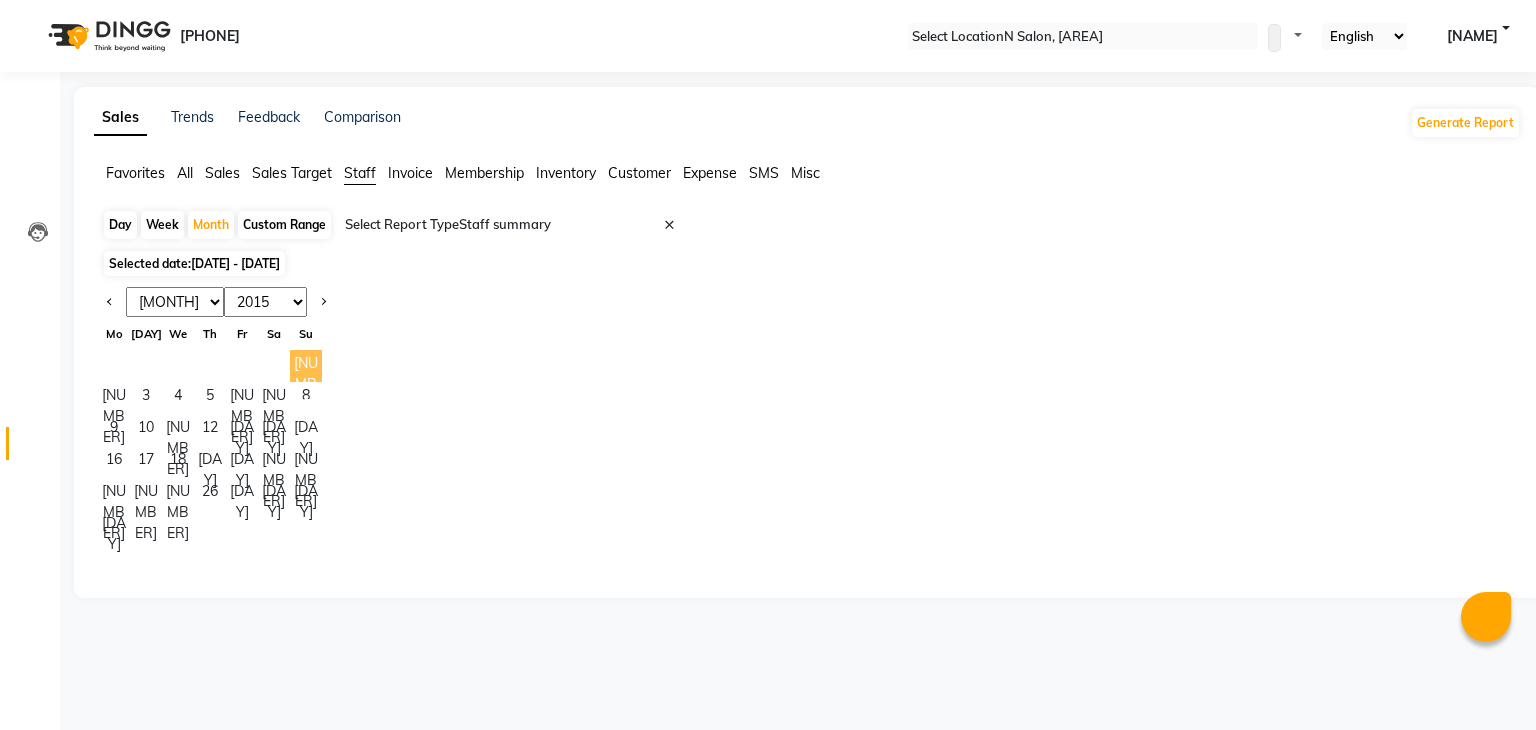 click on "[NUMBER]" at bounding box center (306, 366) 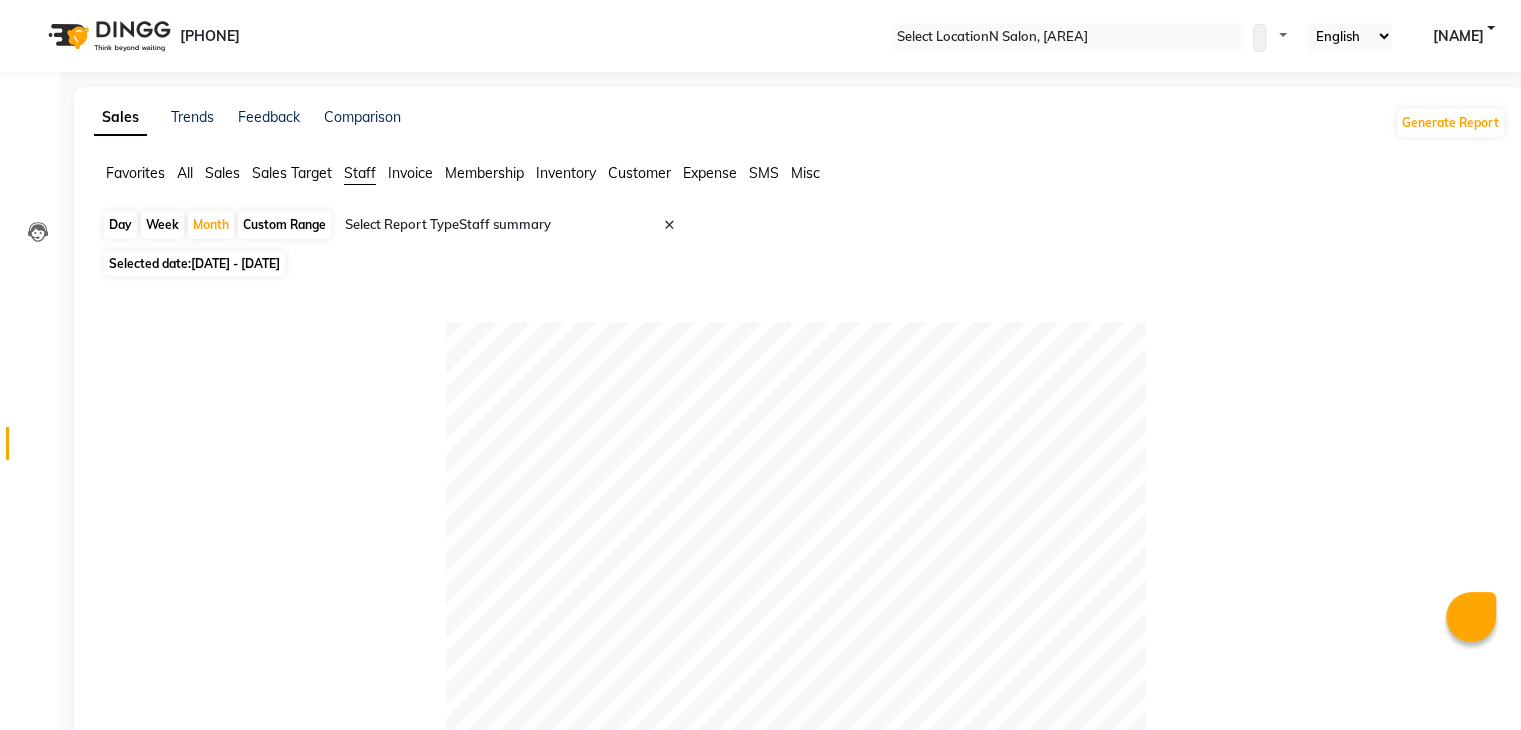 click on "Staff" at bounding box center (360, 173) 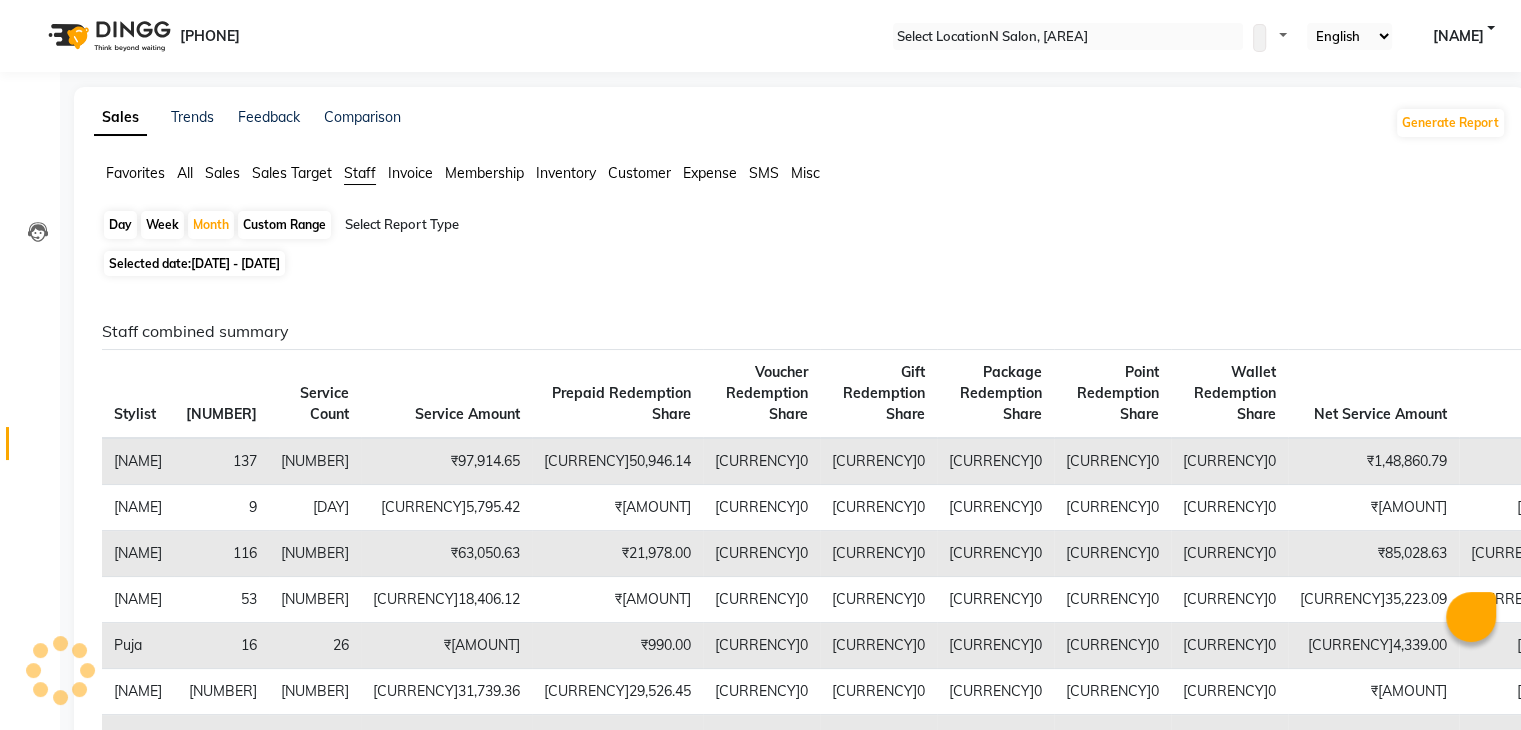 click at bounding box center (516, 225) 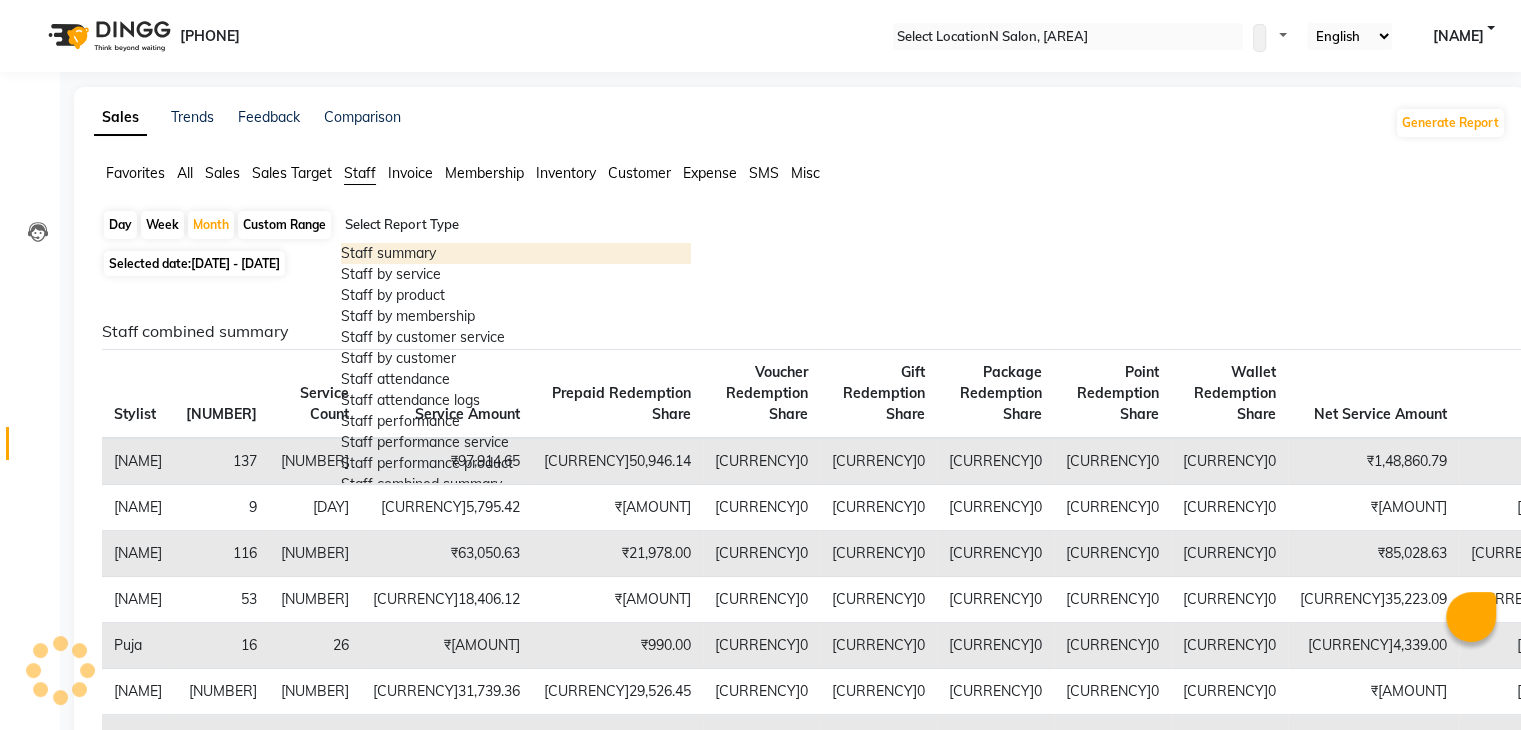 click on "Staff summary" at bounding box center (516, 253) 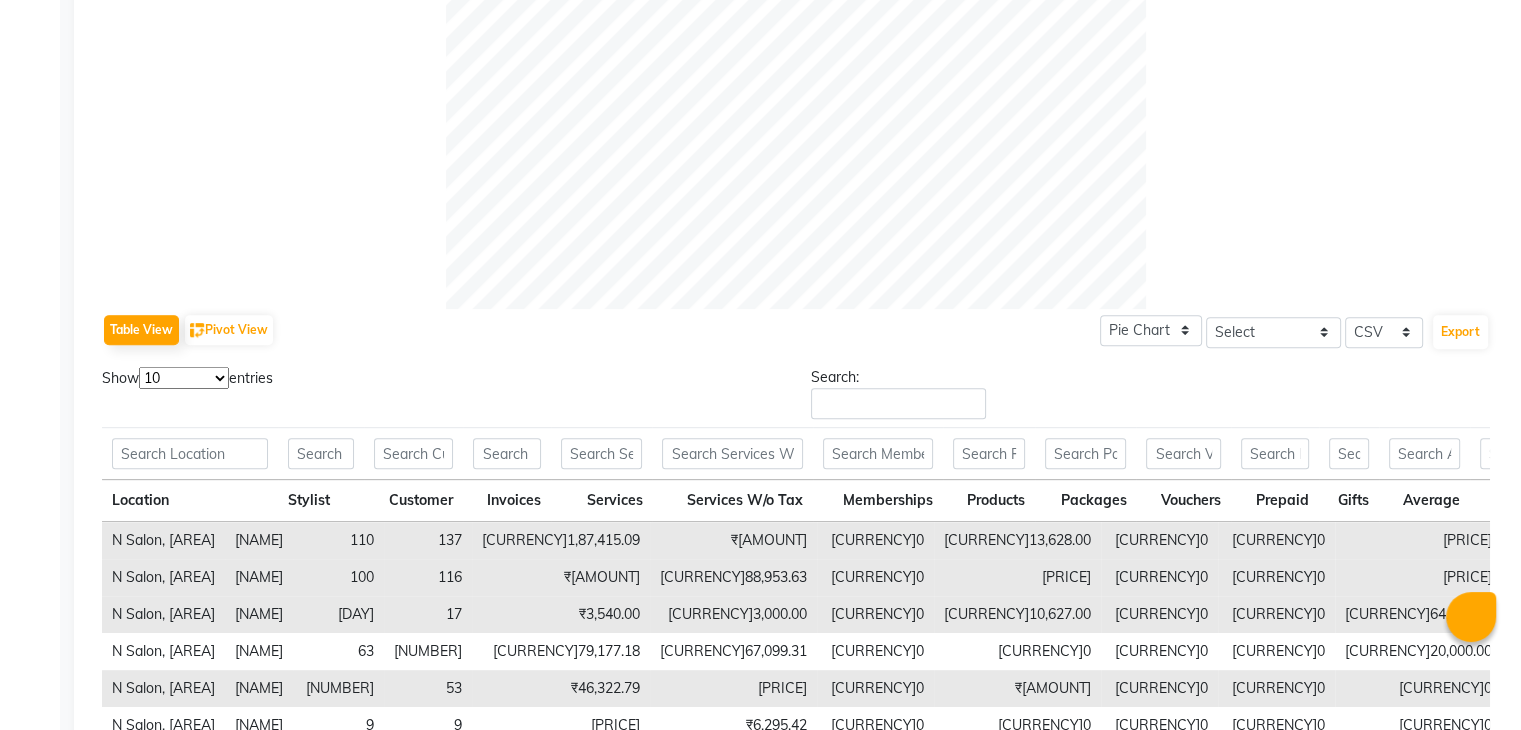 scroll, scrollTop: 900, scrollLeft: 0, axis: vertical 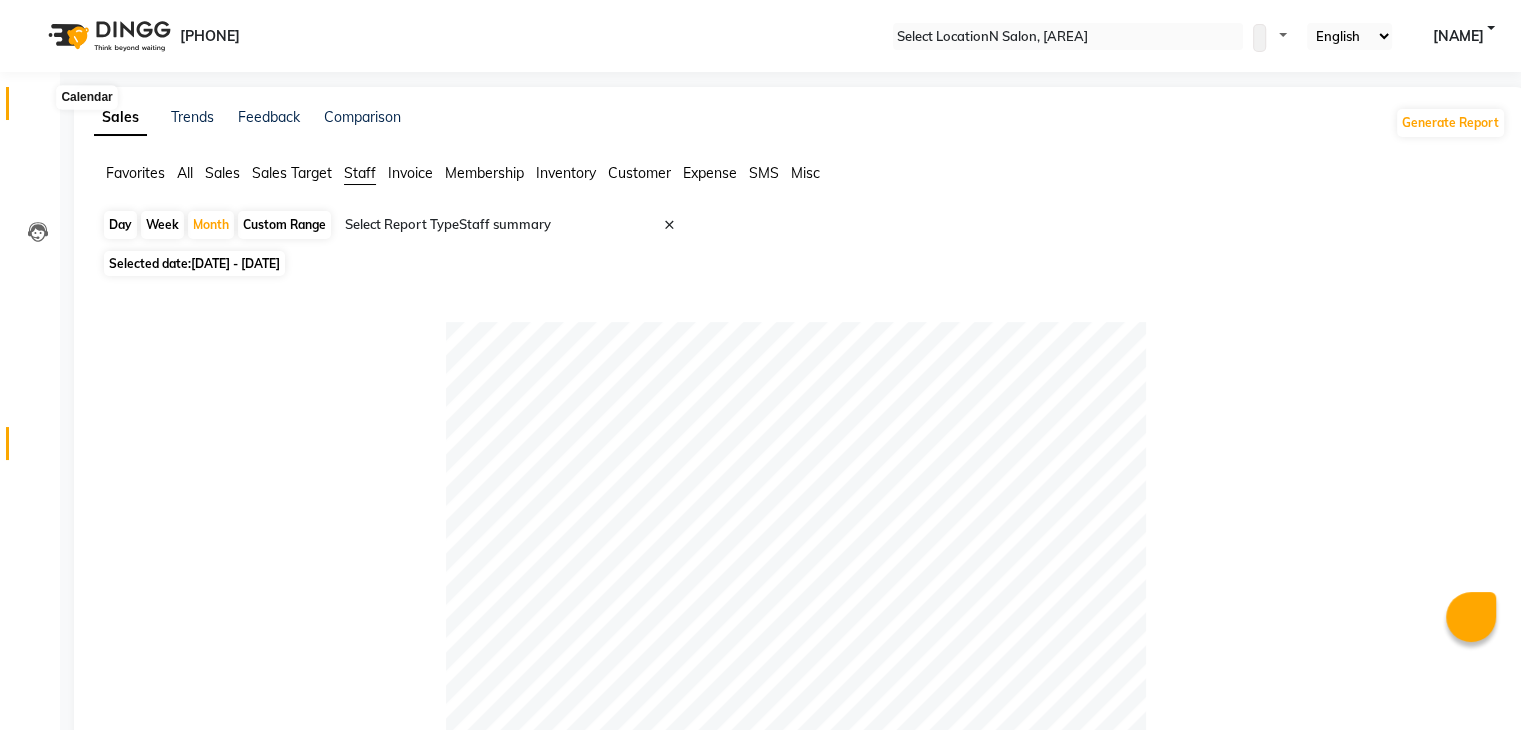 click at bounding box center (38, 108) 